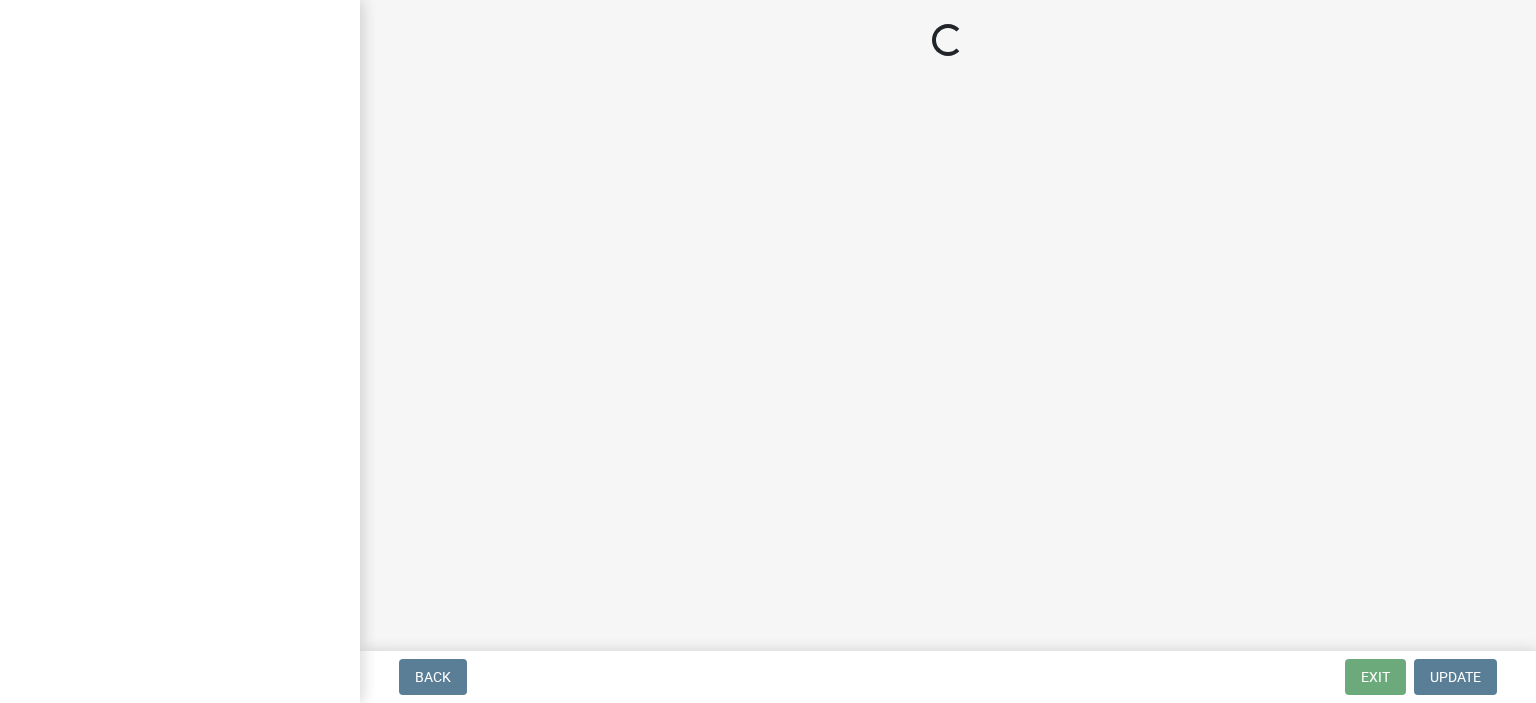 scroll, scrollTop: 0, scrollLeft: 0, axis: both 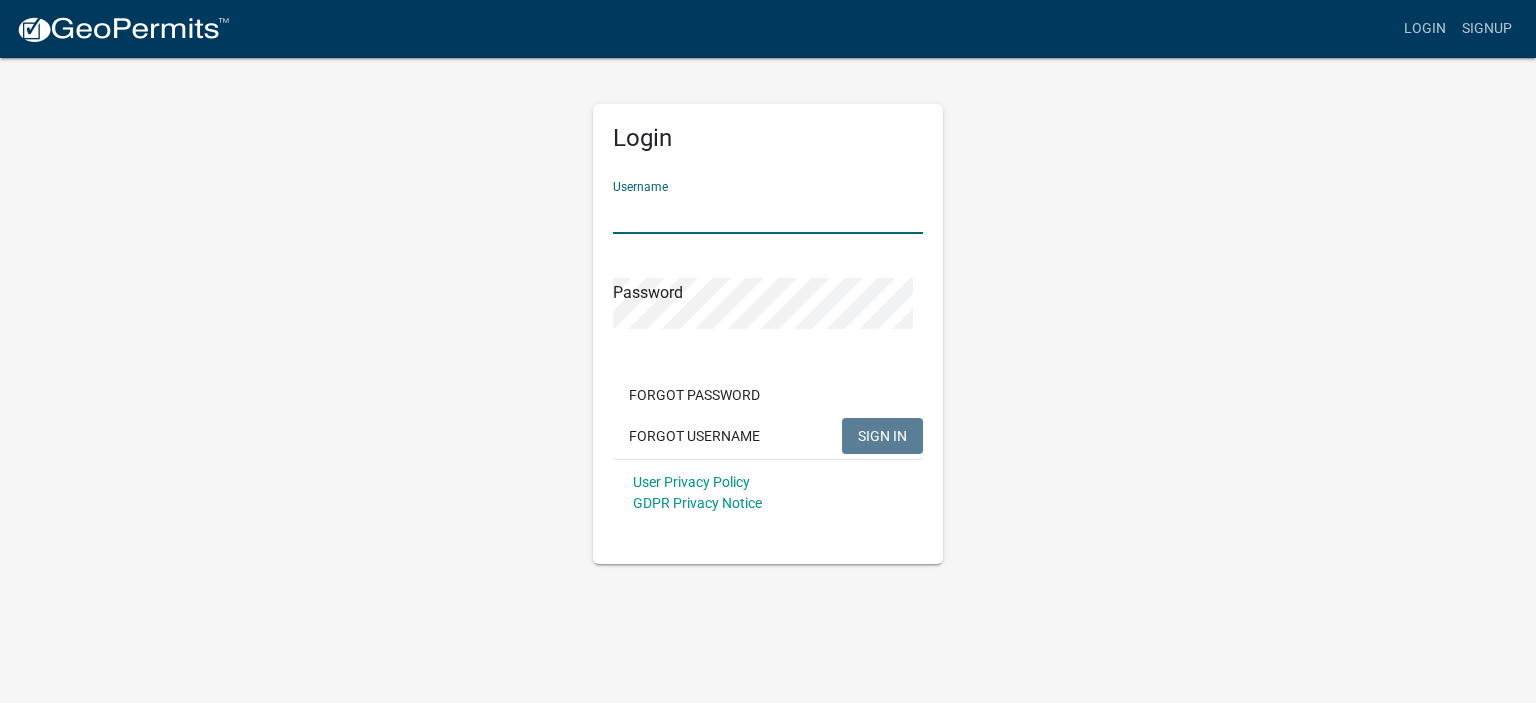 click on "Username" at bounding box center (768, 213) 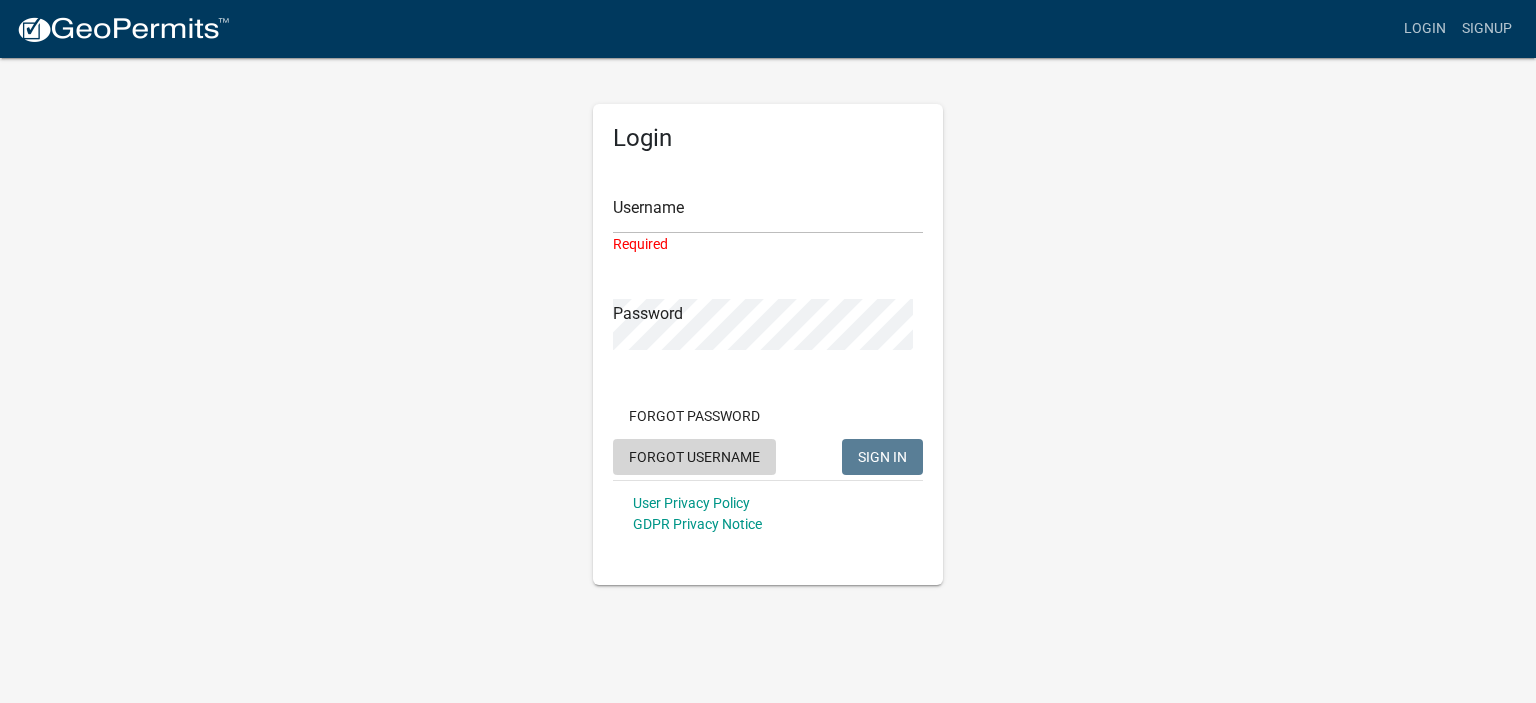 click on "Forgot Username" 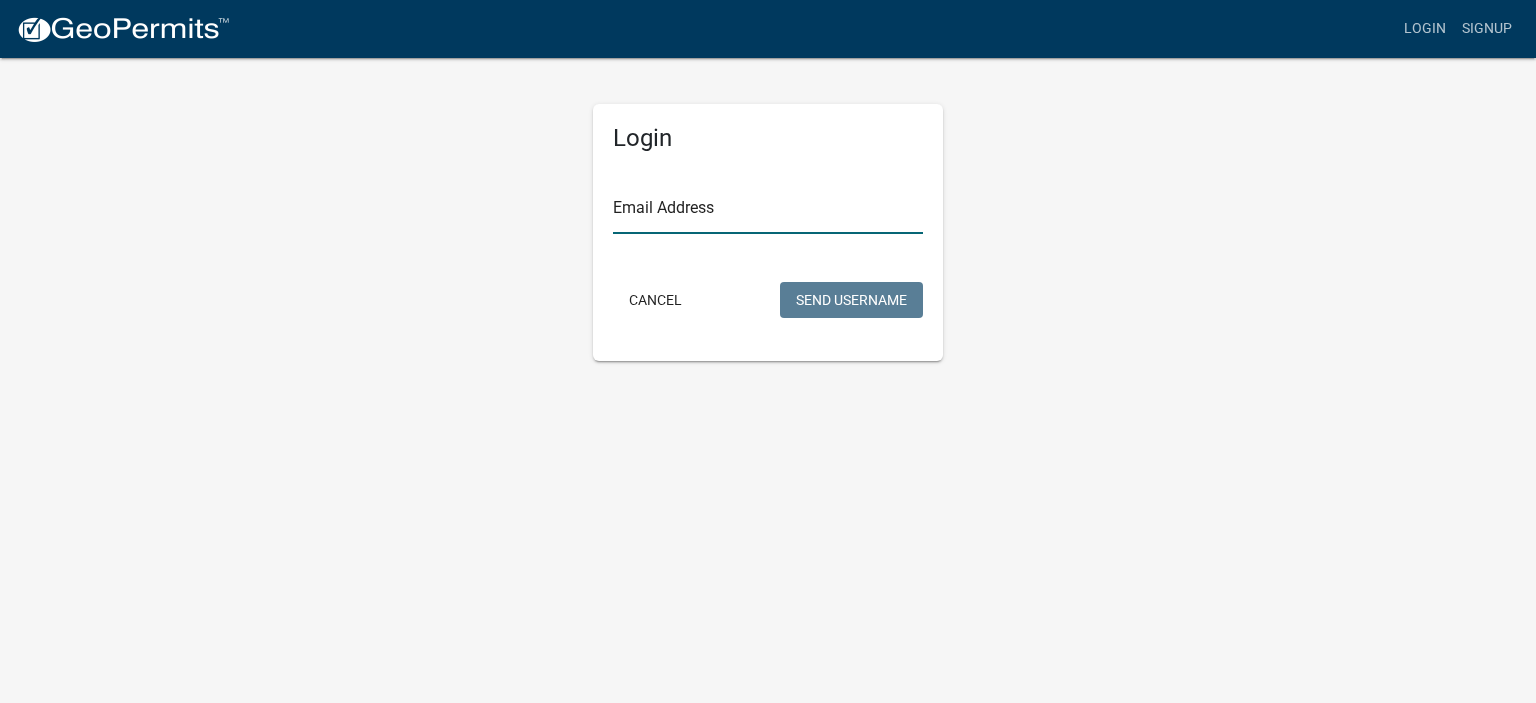 click on "Email Address" at bounding box center (768, 213) 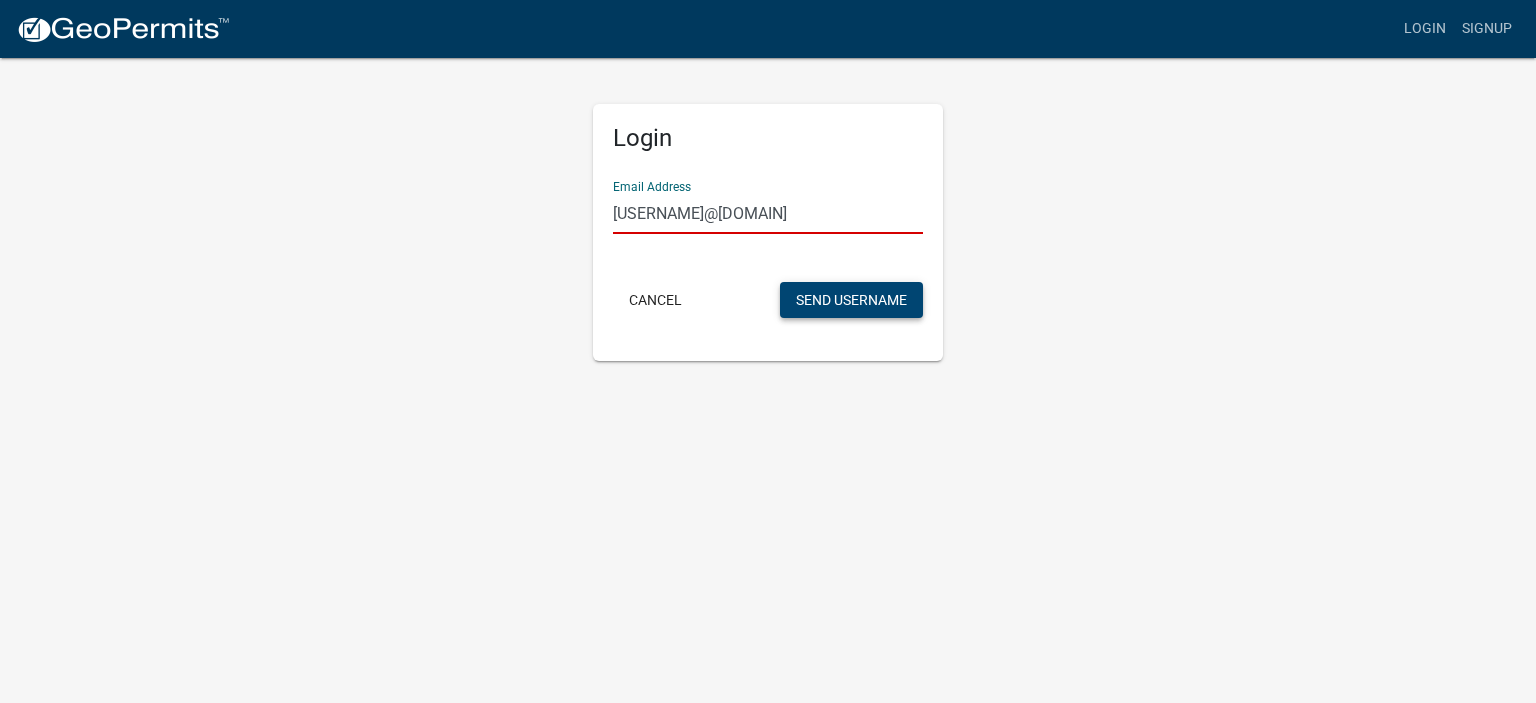 type on "[EMAIL]" 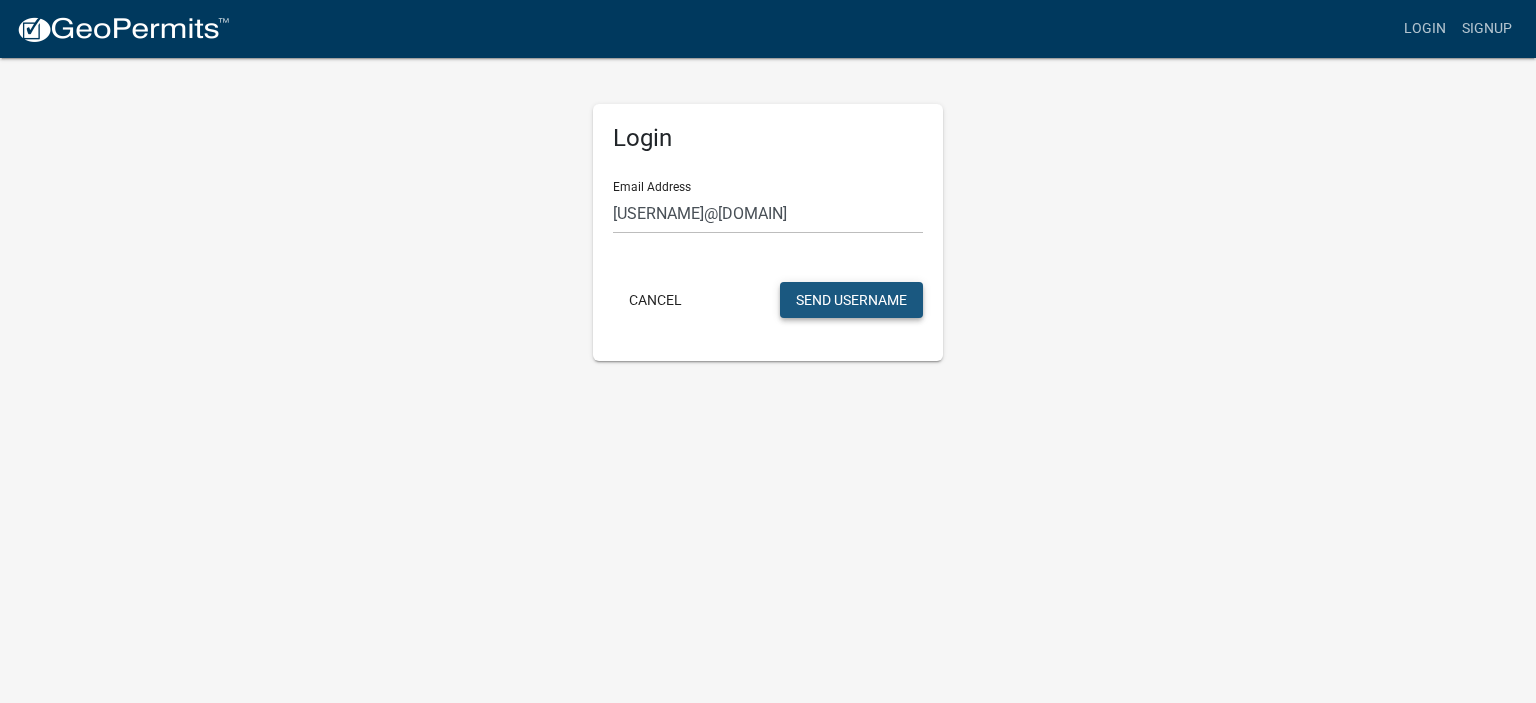 click on "Send Username" 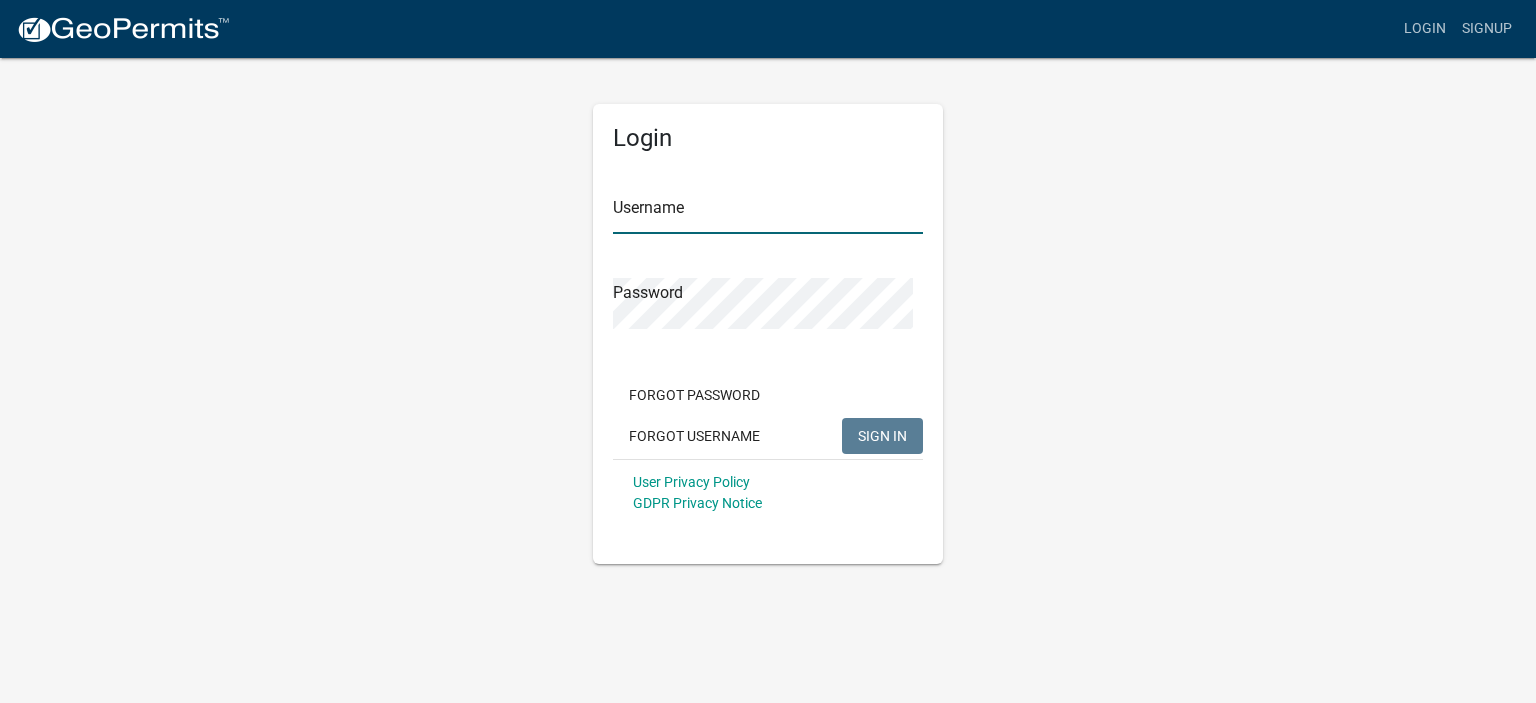 click on "Username" at bounding box center (768, 213) 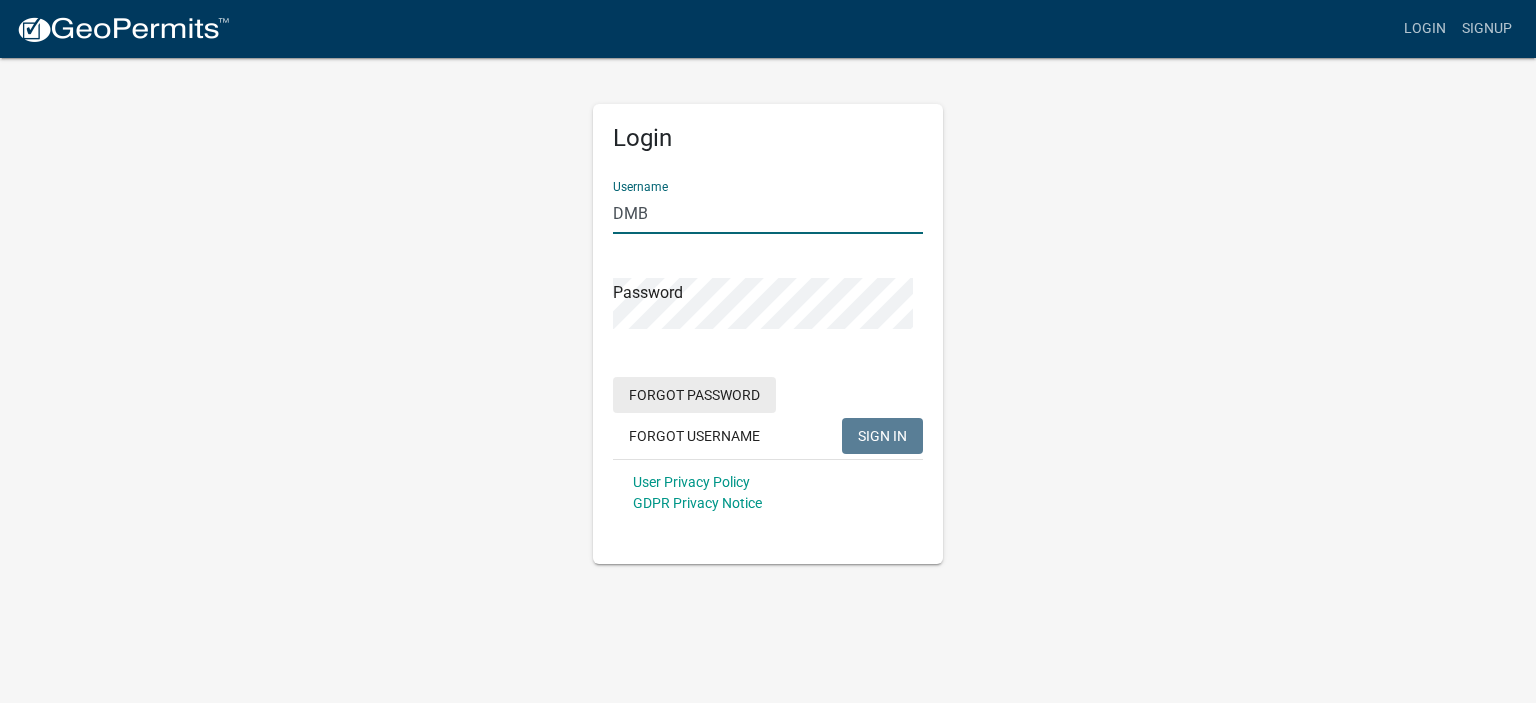 type on "[INITIALS]" 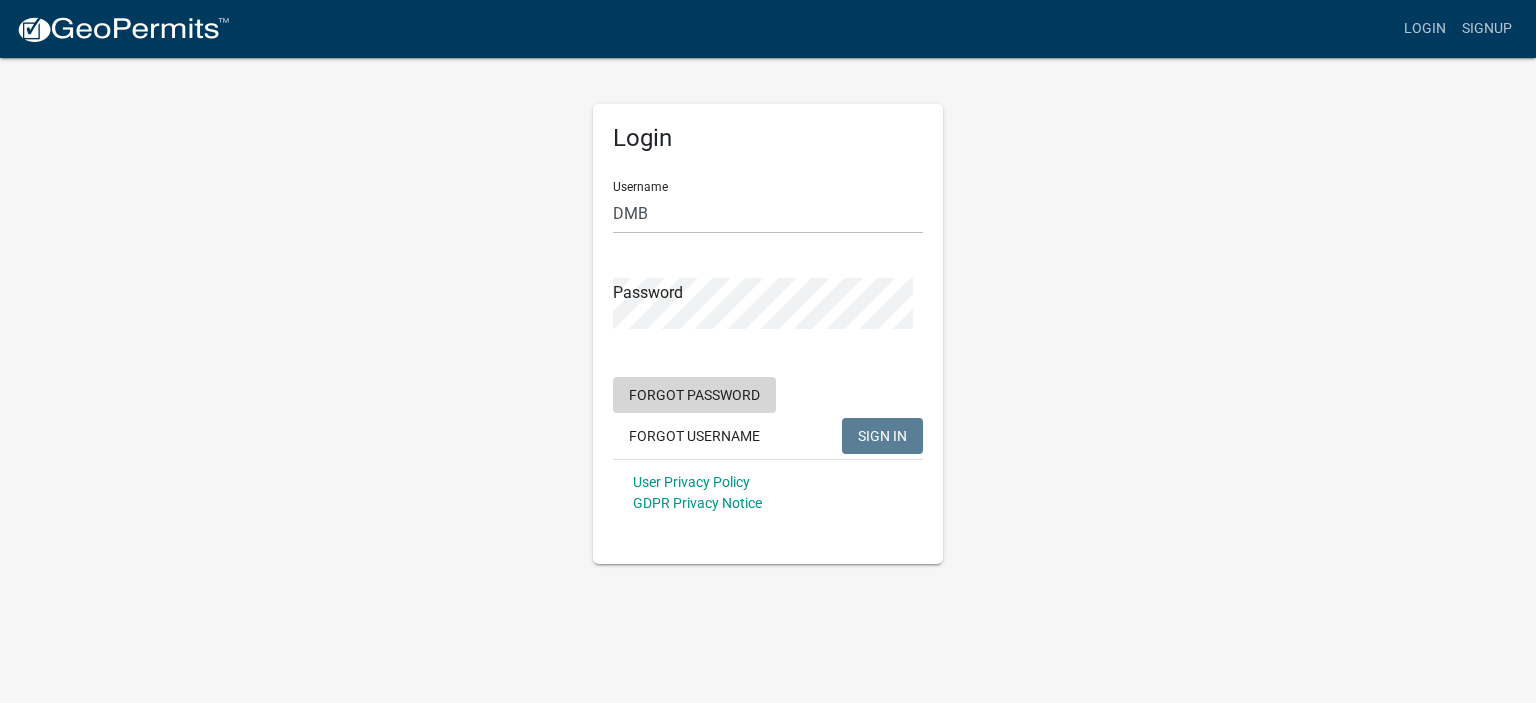 click on "Forgot Password" 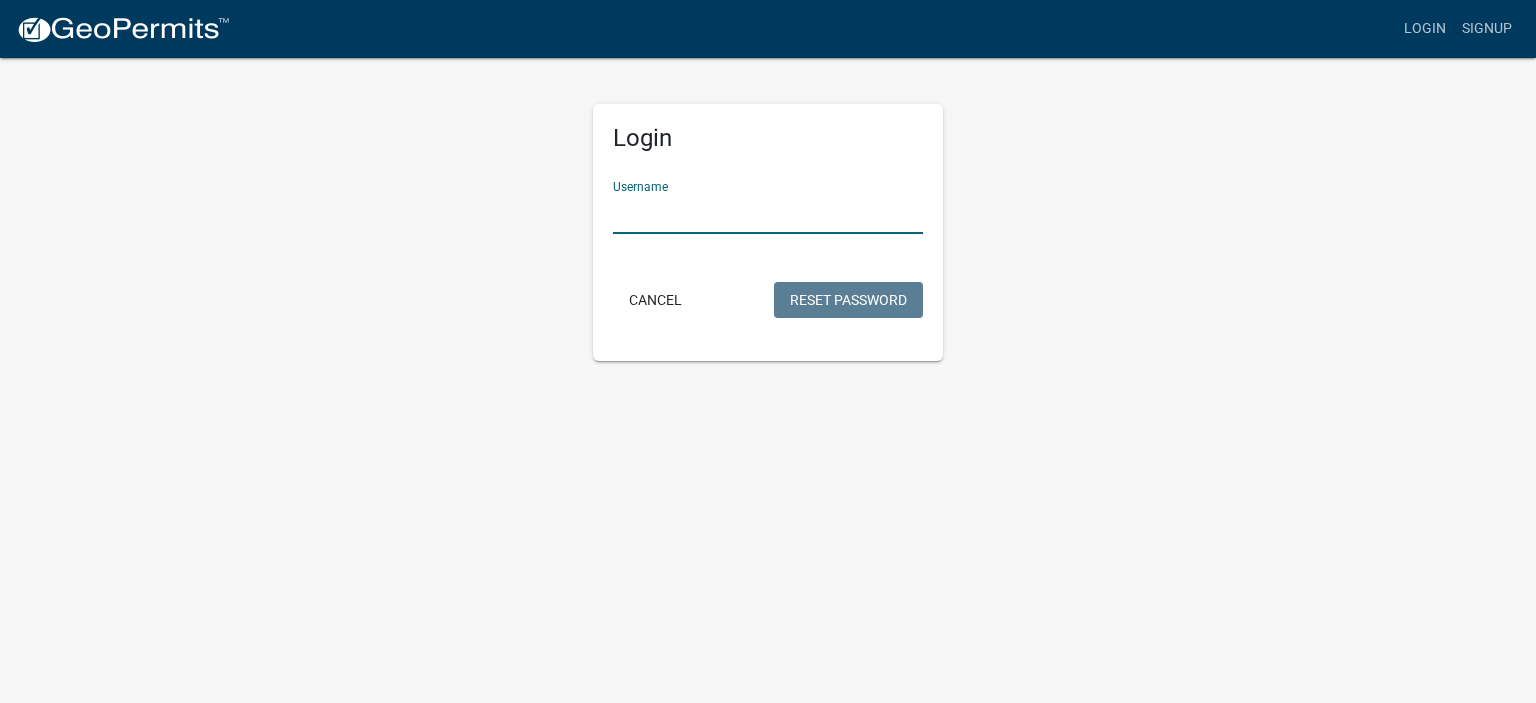 click on "Username" at bounding box center (768, 213) 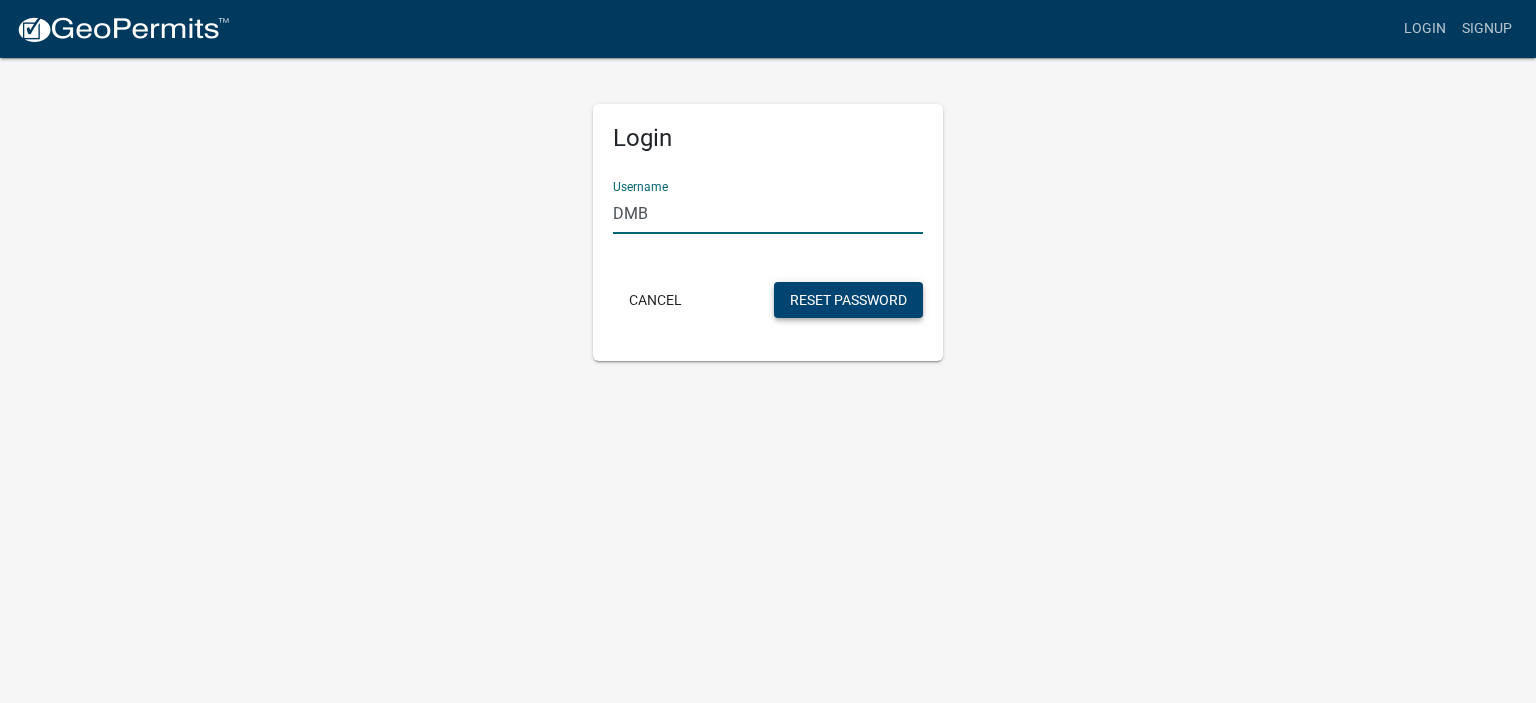 type on "[INITIALS]" 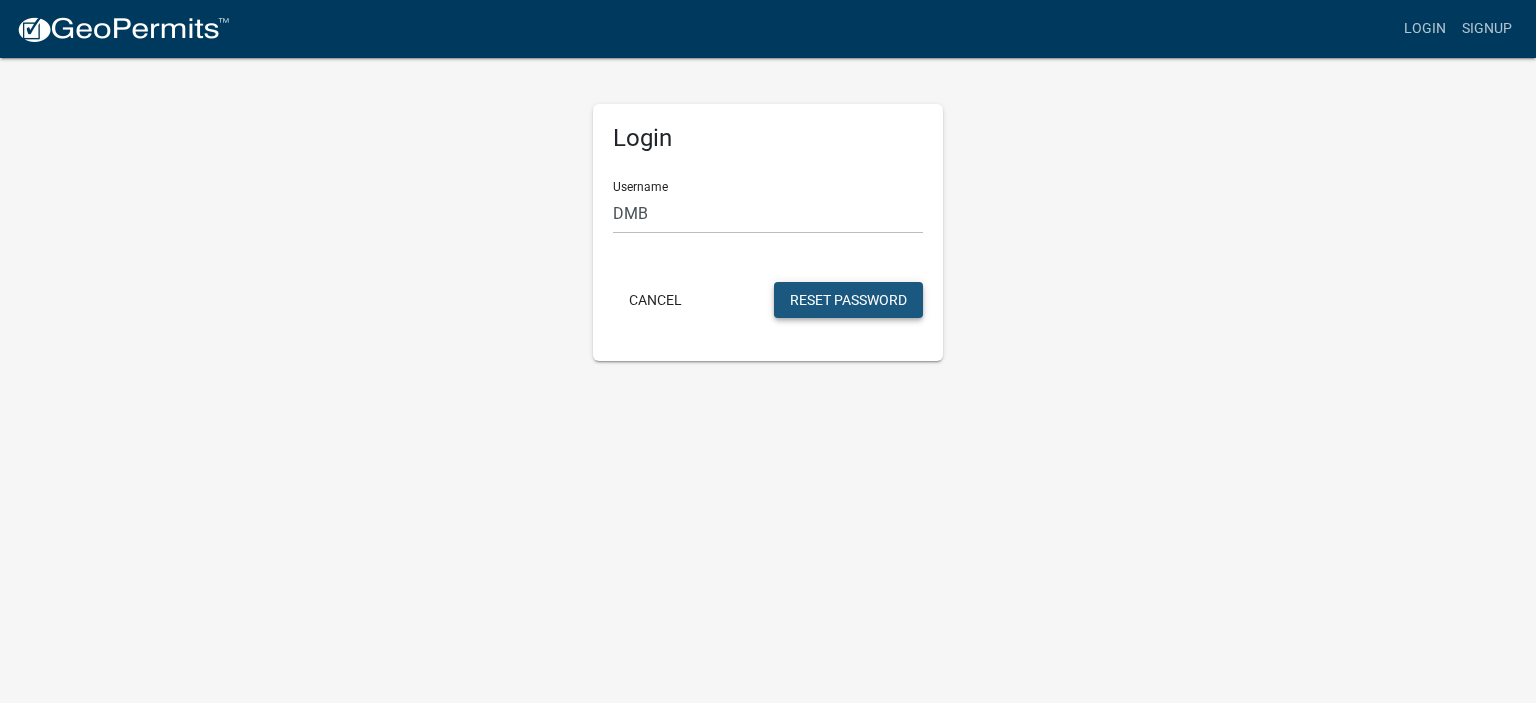 click on "Reset Password" 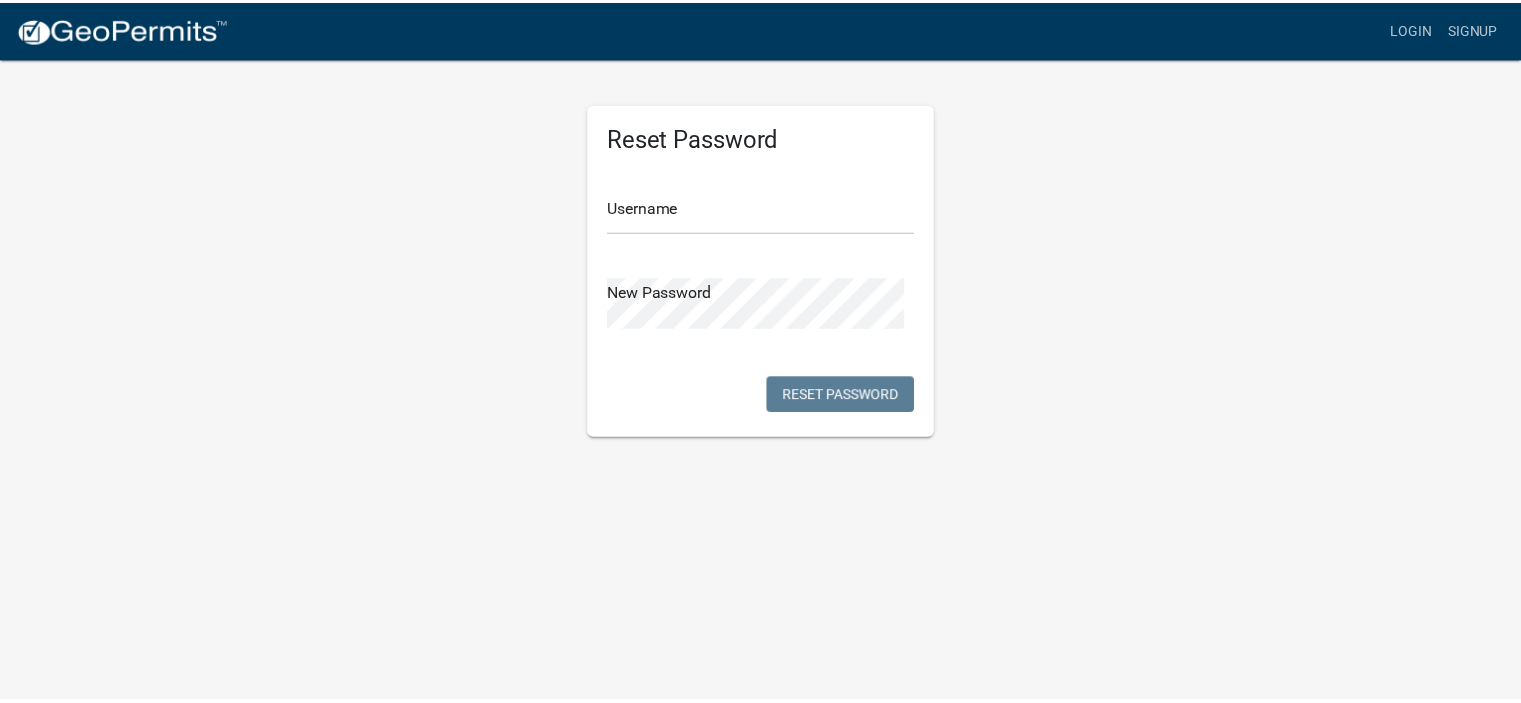 scroll, scrollTop: 0, scrollLeft: 0, axis: both 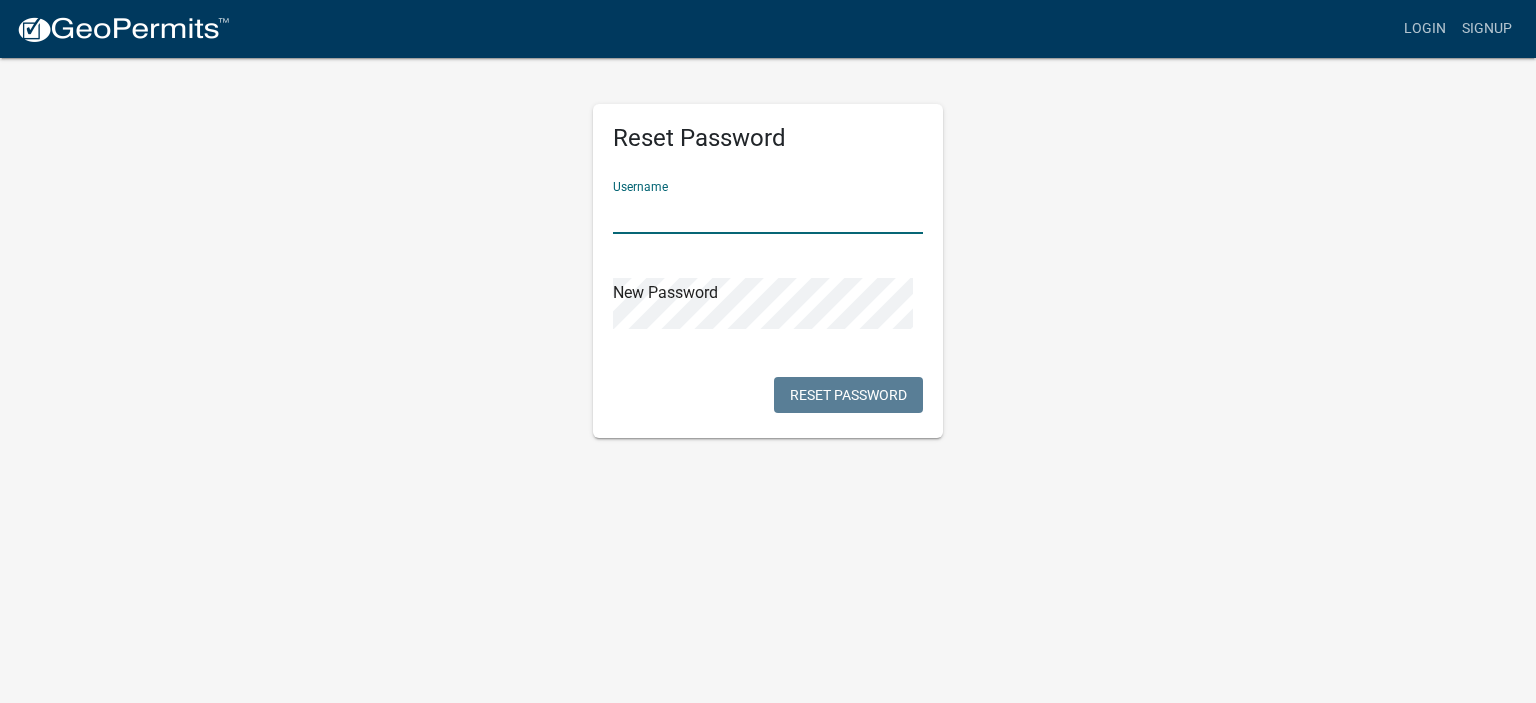 click at bounding box center [768, 213] 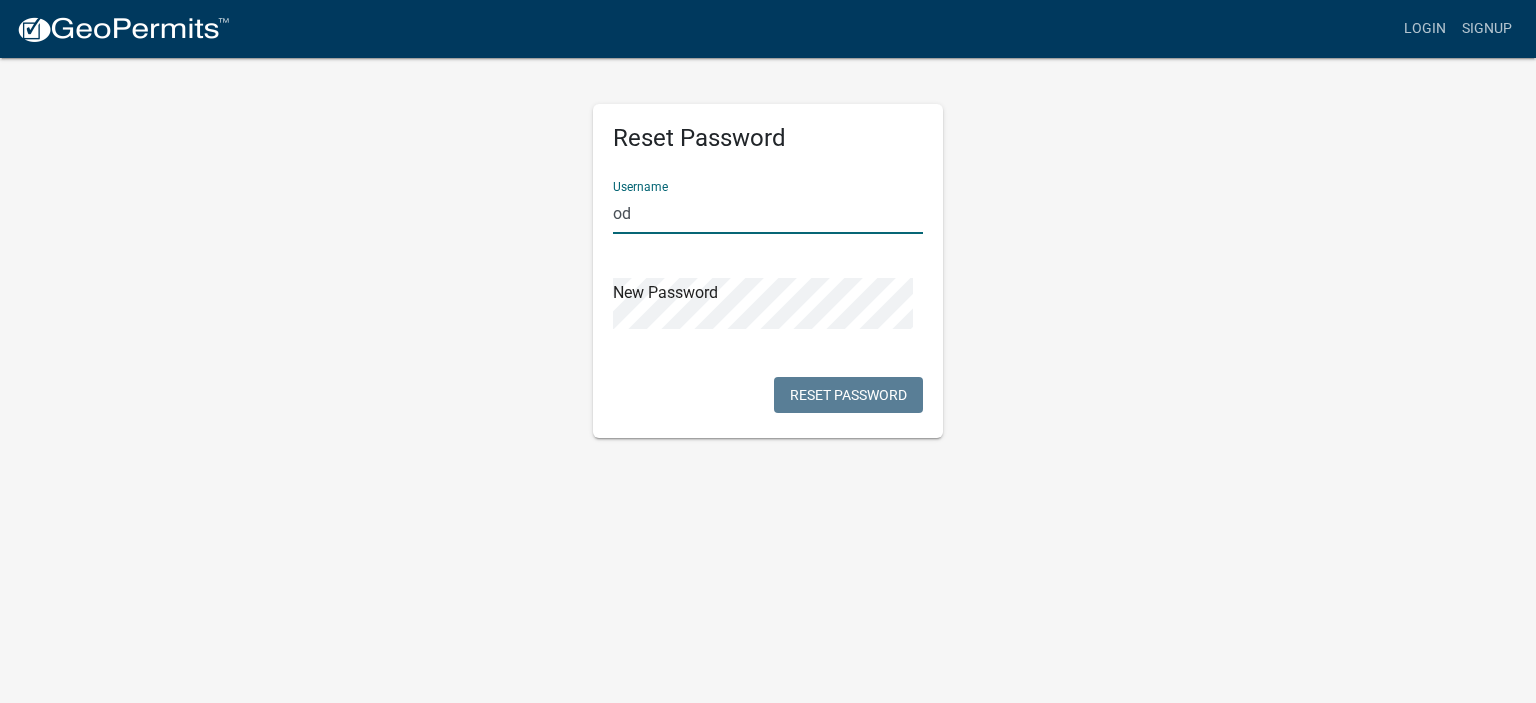 type on "o" 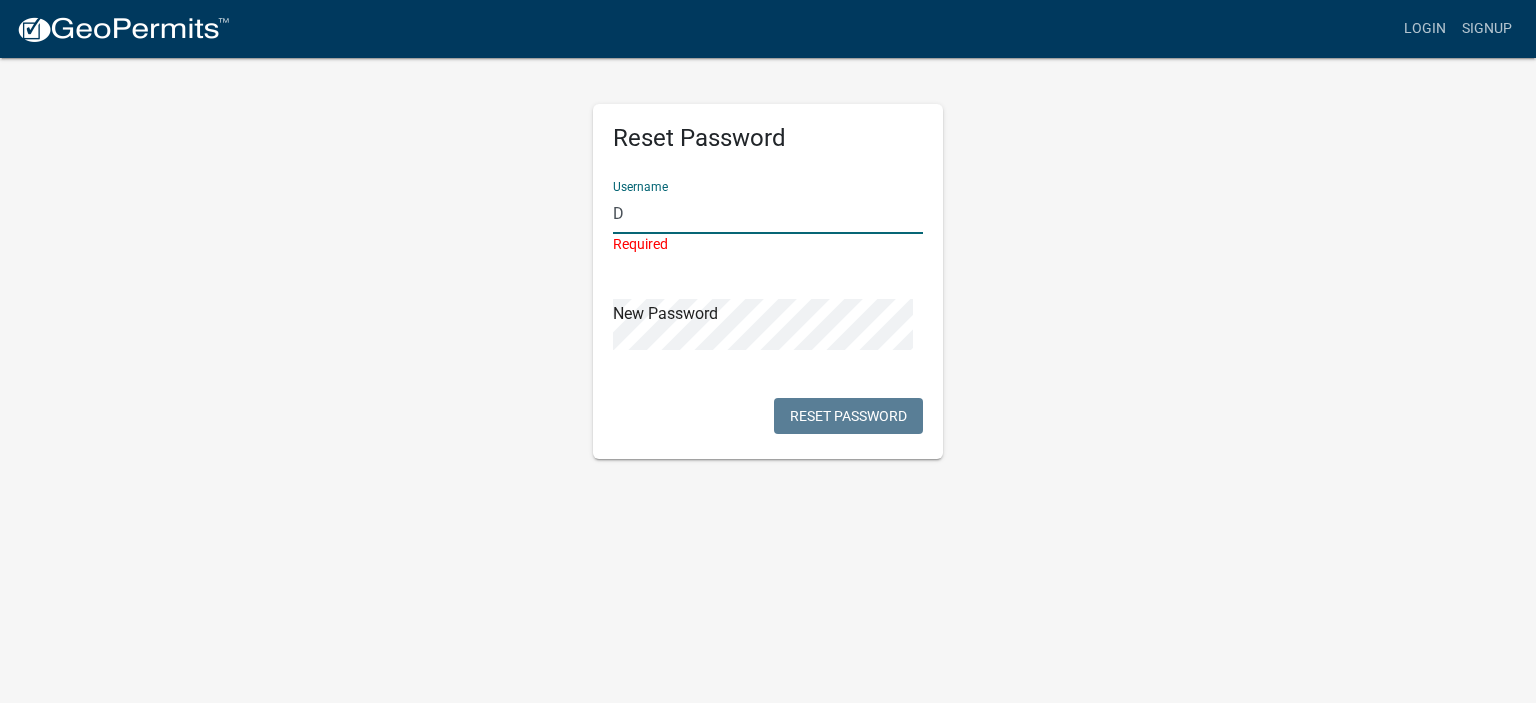 click on "Reset Password Username D Required New Password  Reset Password" 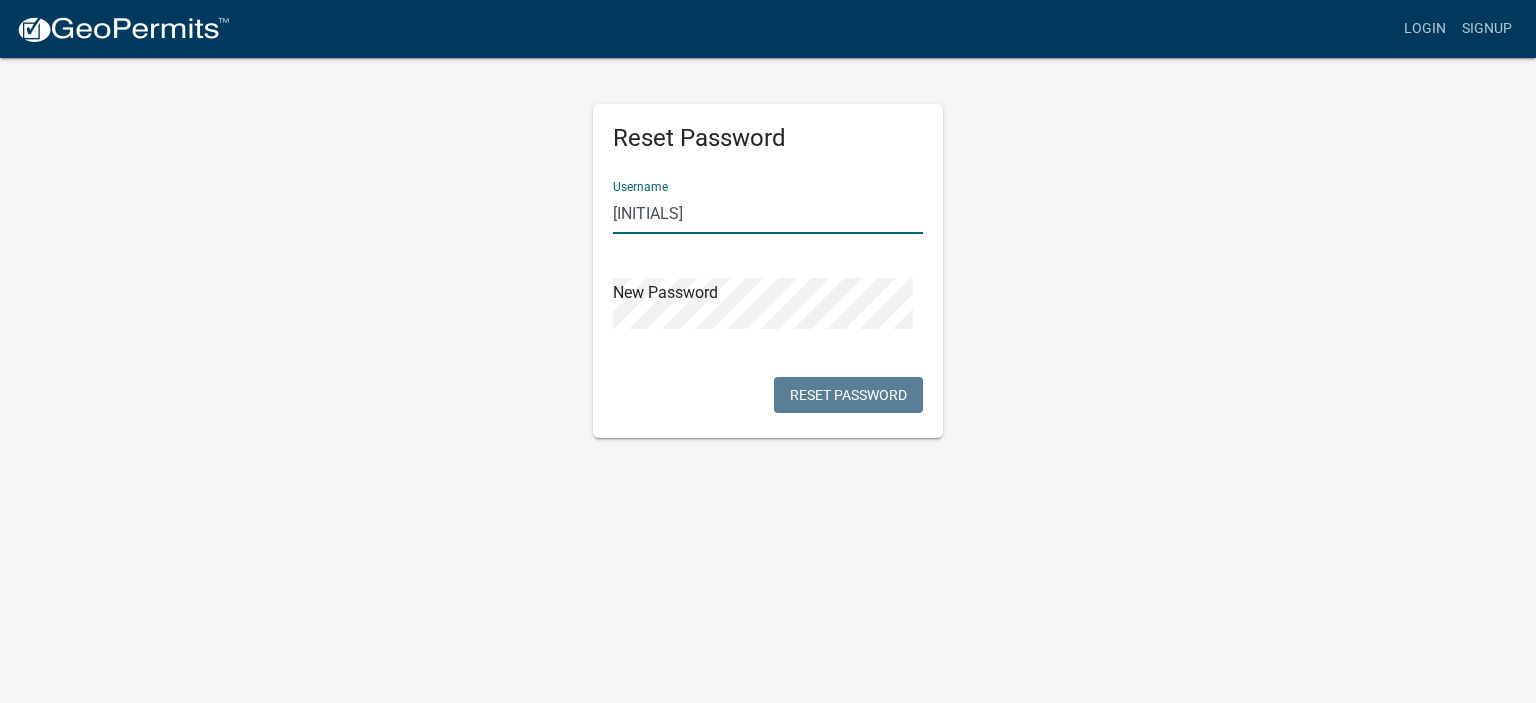 type on "[INITIALS]" 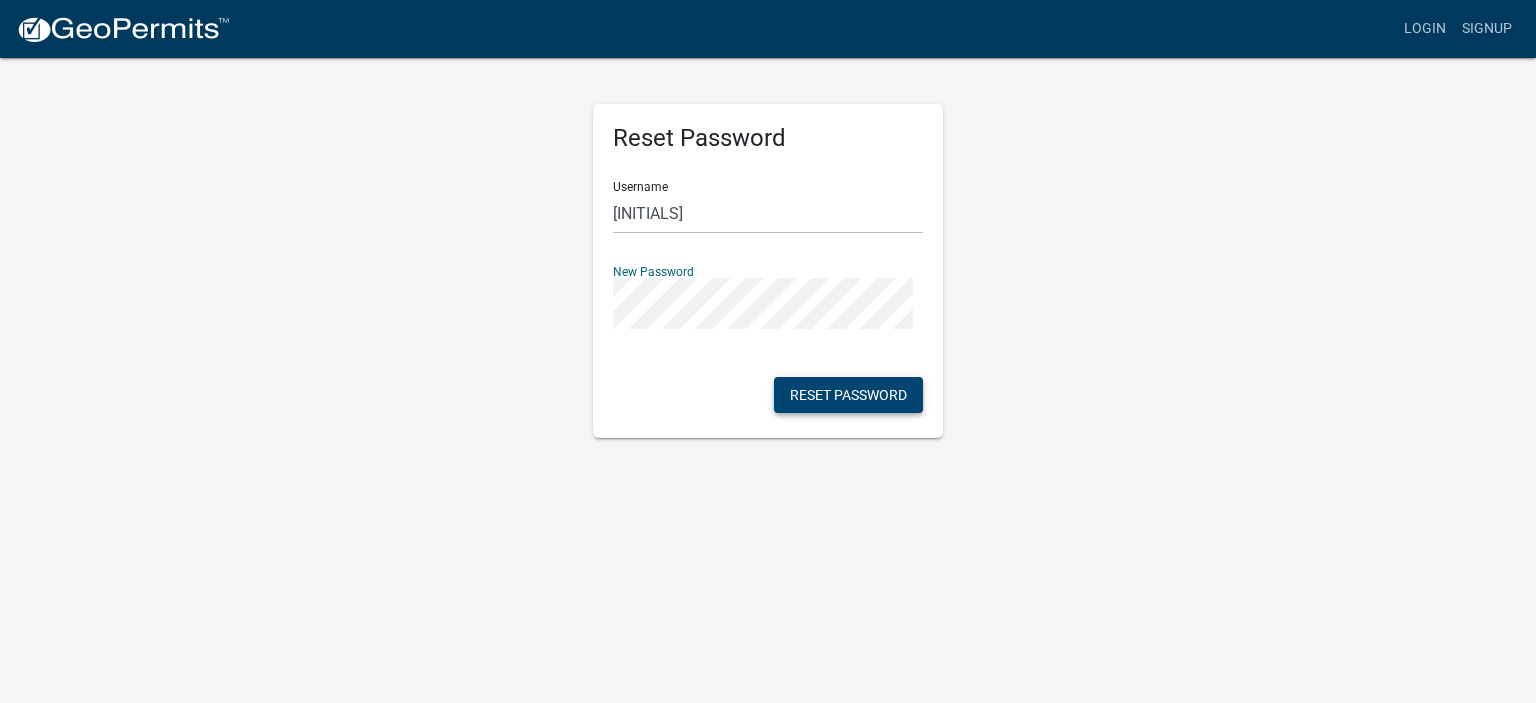 click on "Reset Password" 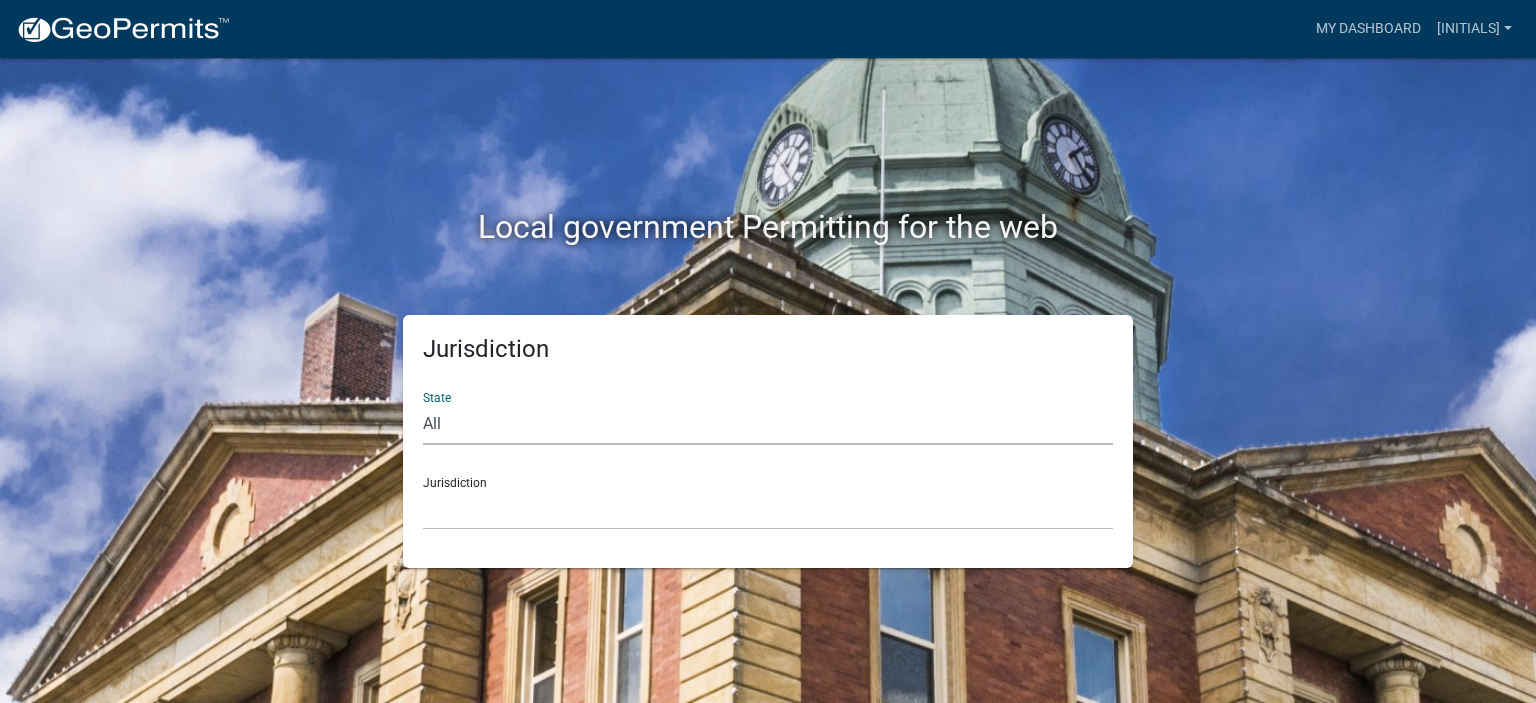 click on "All  Colorado   Georgia   Indiana   Iowa   Kansas   Minnesota   Ohio   South Carolina   Wisconsin" 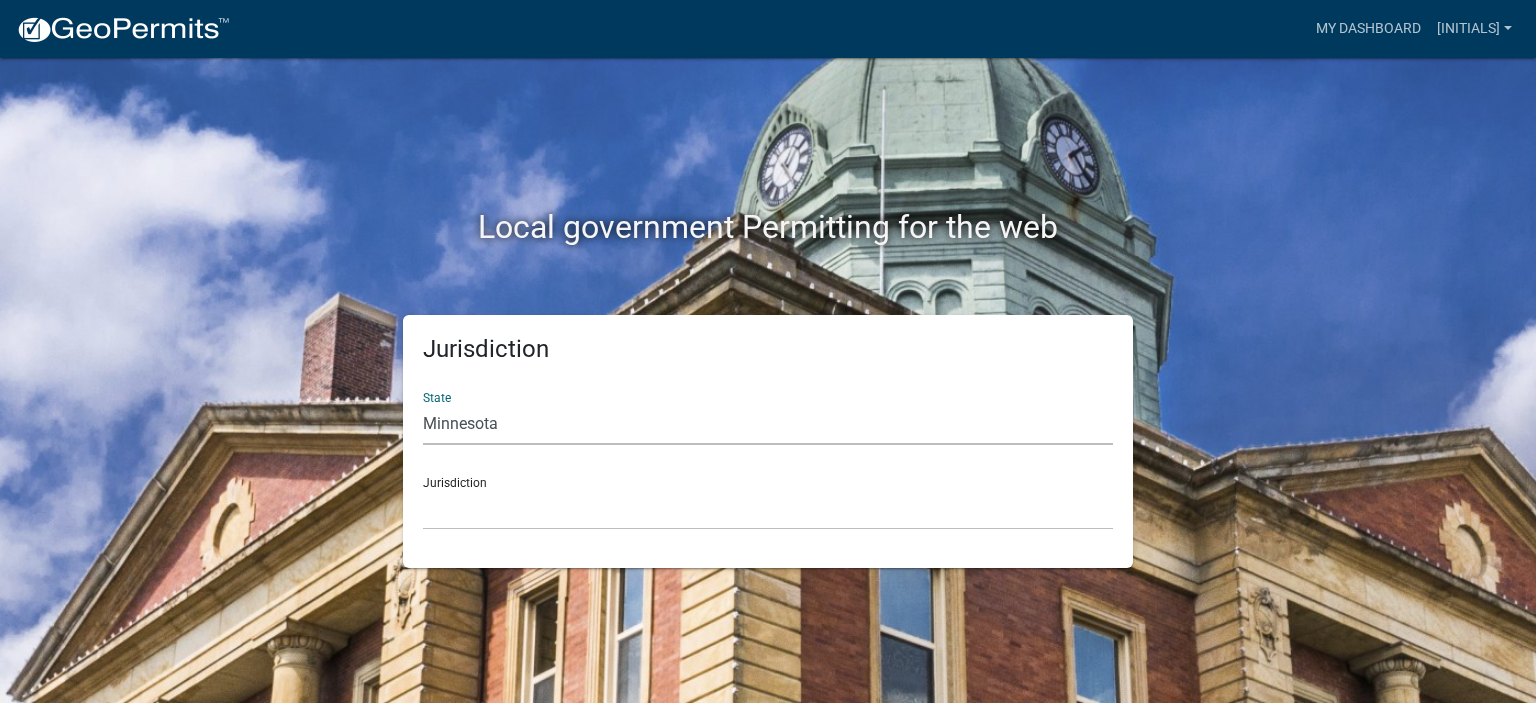 click on "All  Colorado   Georgia   Indiana   Iowa   Kansas   Minnesota   Ohio   South Carolina   Wisconsin" 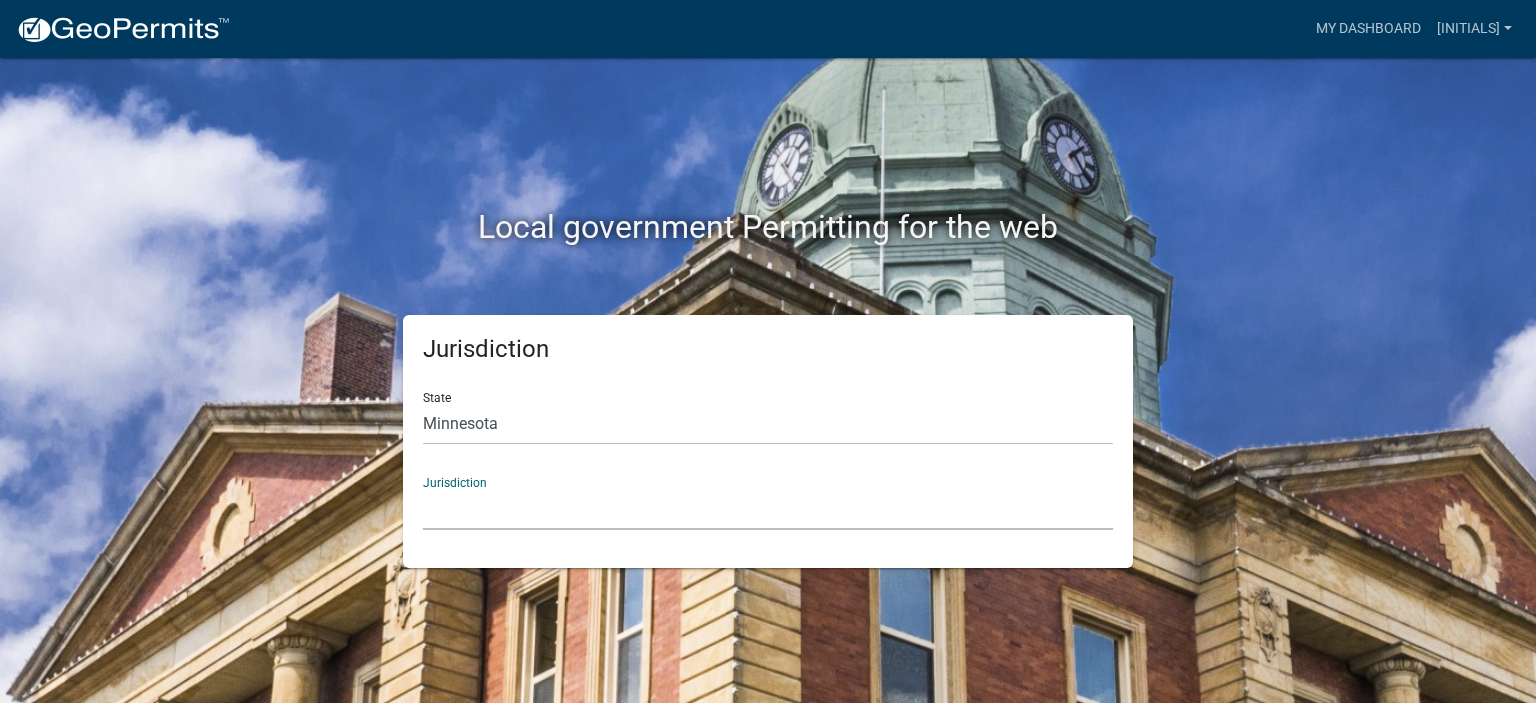 click on "Becker County, Minnesota Benton County, Minnesota Carlton County, Minnesota City of La Crescent, Minnesota City of Luverne, Minnesota City of New Ulm, Minnesota Freeborn County, Minnesota Houston County, Minnesota Isanti County, Minnesota Le Sueur County, Minnesota Mower County, Minnesota Murray County, Minnesota Otter Tail County, Minnesota Pine County, Minnesota Rice County, Minnesota Wabasha County, Minnesota Waseca County, Minnesota" 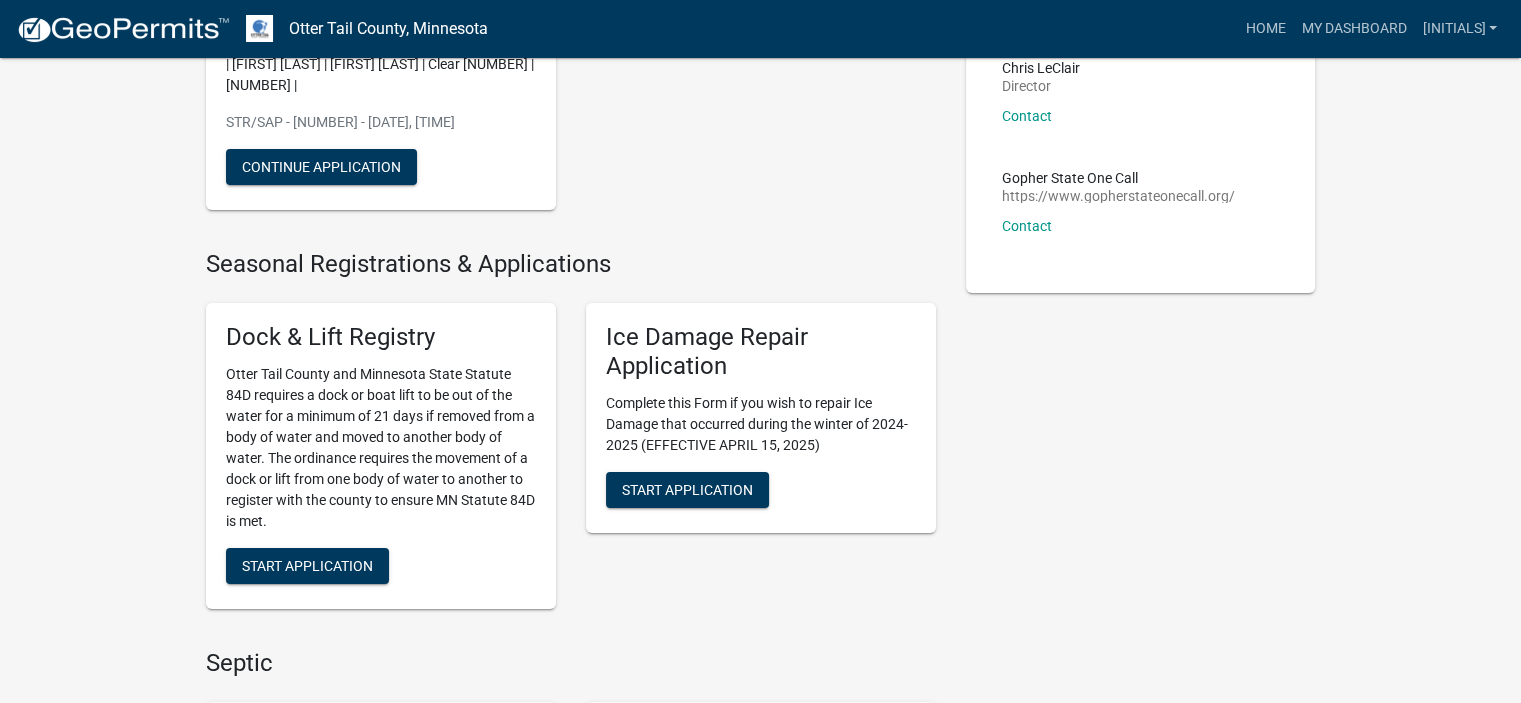 scroll, scrollTop: 0, scrollLeft: 0, axis: both 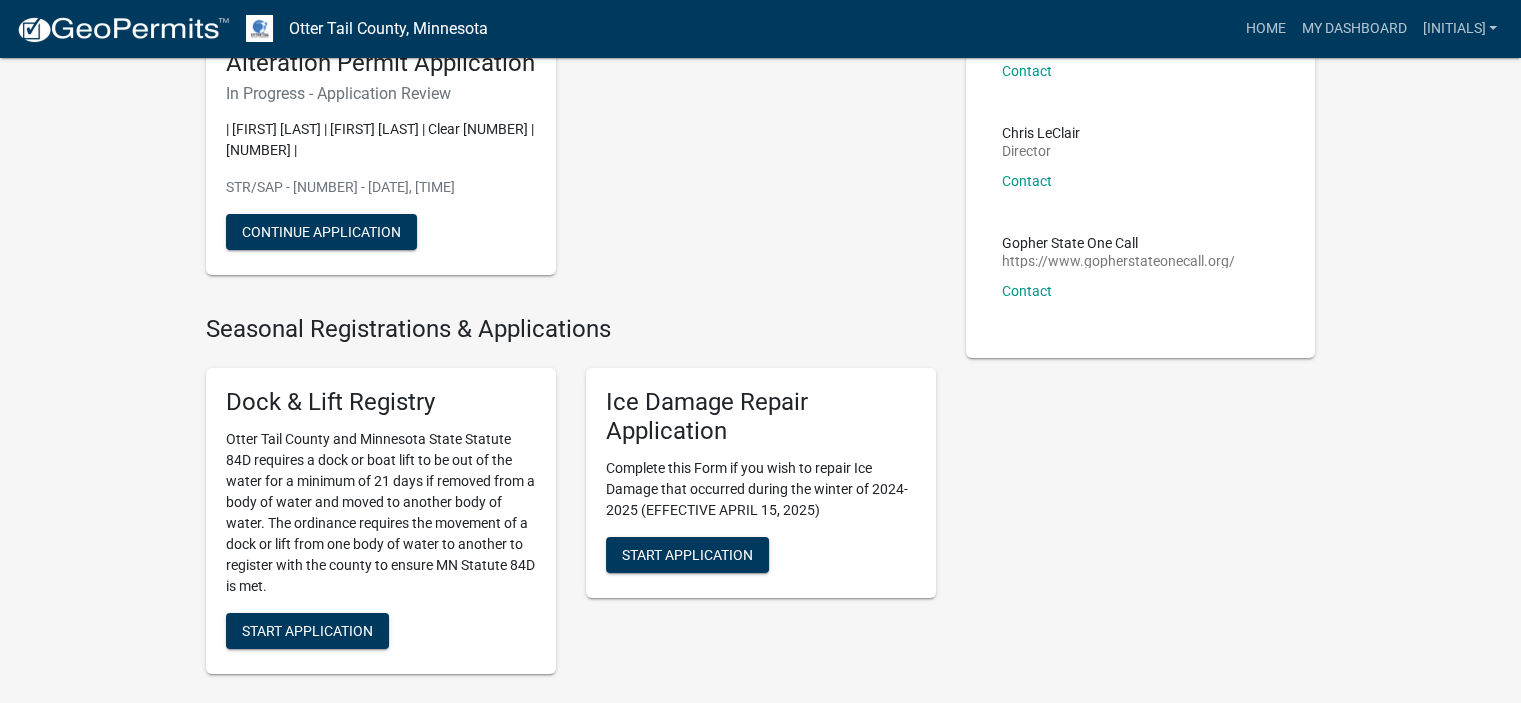 click on "Structure and Shoreland Alteration Permit Application   In Progress - Application Review   | Elizabeth Plaster | DANA BEVINS | Clear   56-559 | 60000990451000 |   STR/SAP - 454872 - Jul 25, 2025, 9:38:31 AM   Continue Application" 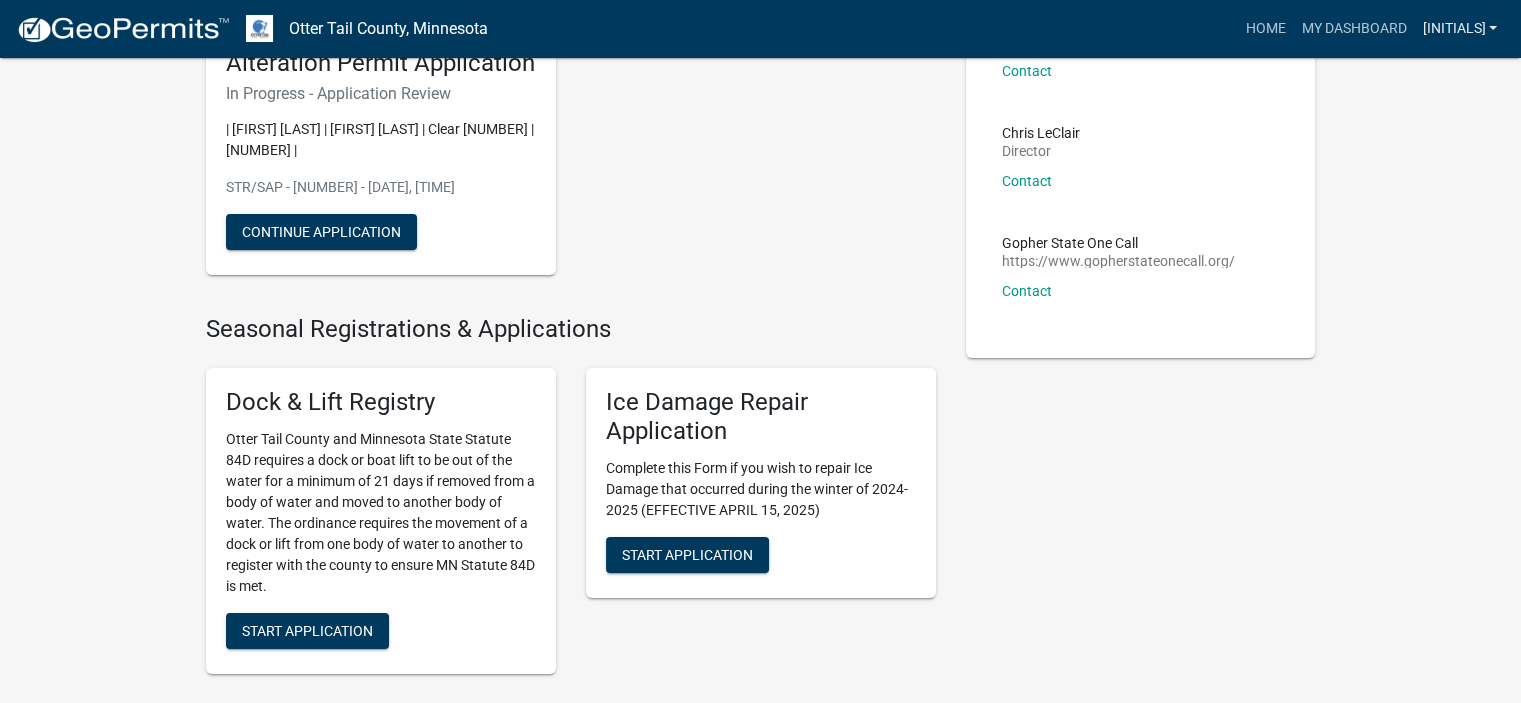 click on "[INITIALS]" at bounding box center [1459, 29] 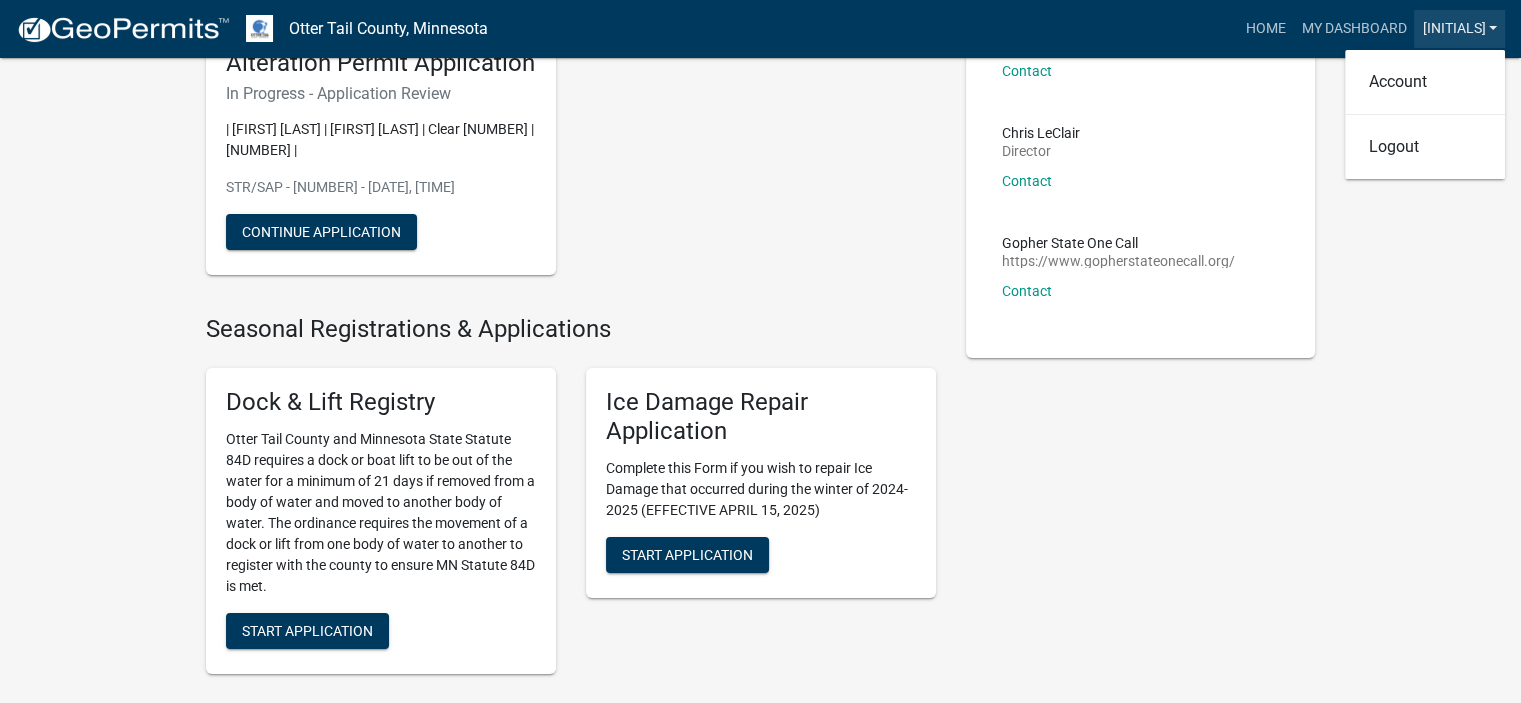click on "[INITIALS]" at bounding box center [1459, 29] 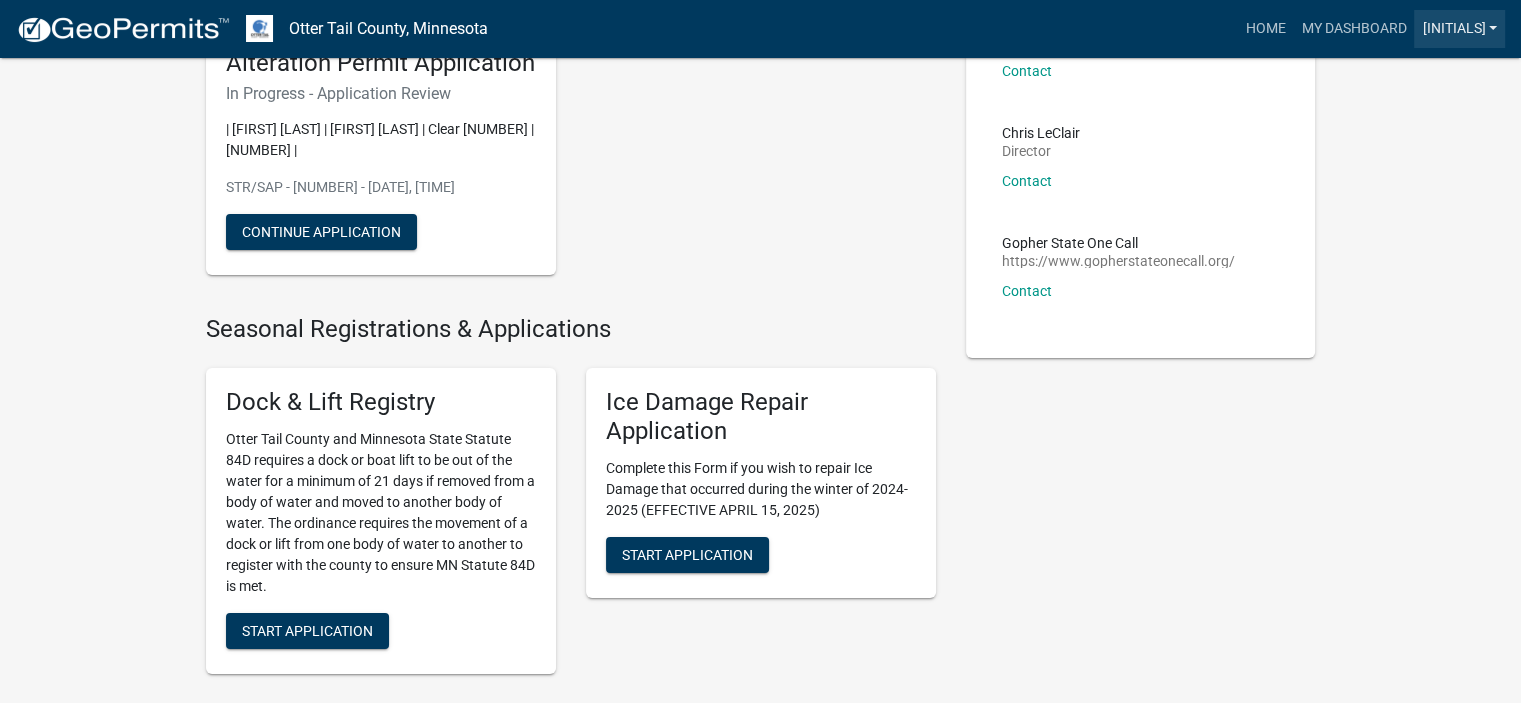 click on "[INITIALS]" at bounding box center [1459, 29] 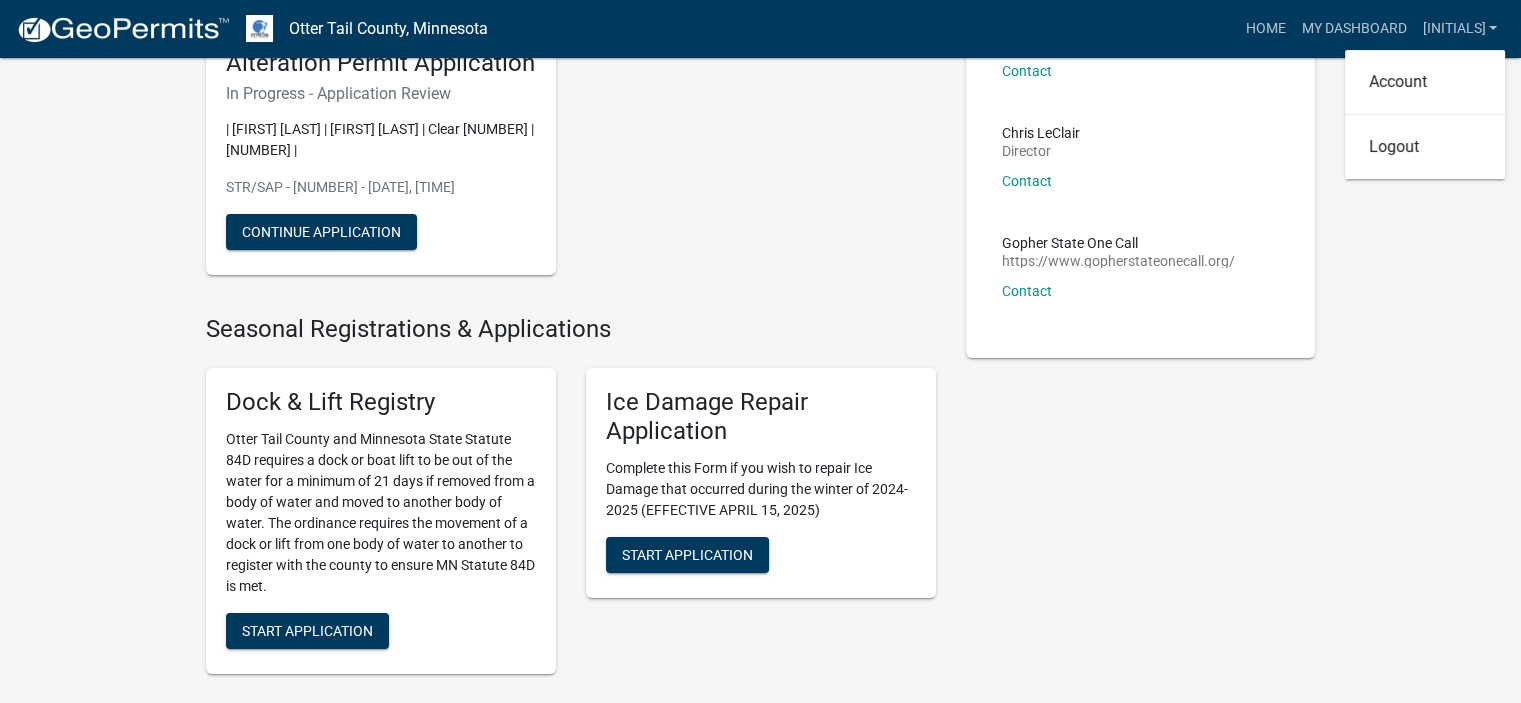 click on "My Applications  Show More  Structure and Shoreland Alteration Permit Application   In Progress - Application Review   | Elizabeth Plaster | DANA BEVINS | Clear   56-559 | 60000990451000 |   STR/SAP - 454872 - Jul 25, 2025, 9:38:31 AM   Continue Application  Seasonal Registrations & Applications Dock & Lift Registry Otter Tail County and Minnesota State Statute 84D requires a dock or boat lift to be out of the water for a minimum of 21 days if removed from a body of water and moved to another body of water.  The ordinance requires the movement of a dock or lift from one body of water to another to register with the county to ensure MN Statute 84D is met. Start Application Ice Damage Repair Application Complete this Form if you wish to repair Ice Damage that occurred during the winter of 2024-2025 (EFFECTIVE APRIL 15, 2025) Start Application Septic Maintenance Report for Subsurface Sewage Treatment Systems  For Licensed Maintainers to report Maintenance on a SSTS Start Application Septic Compliance Inspection" 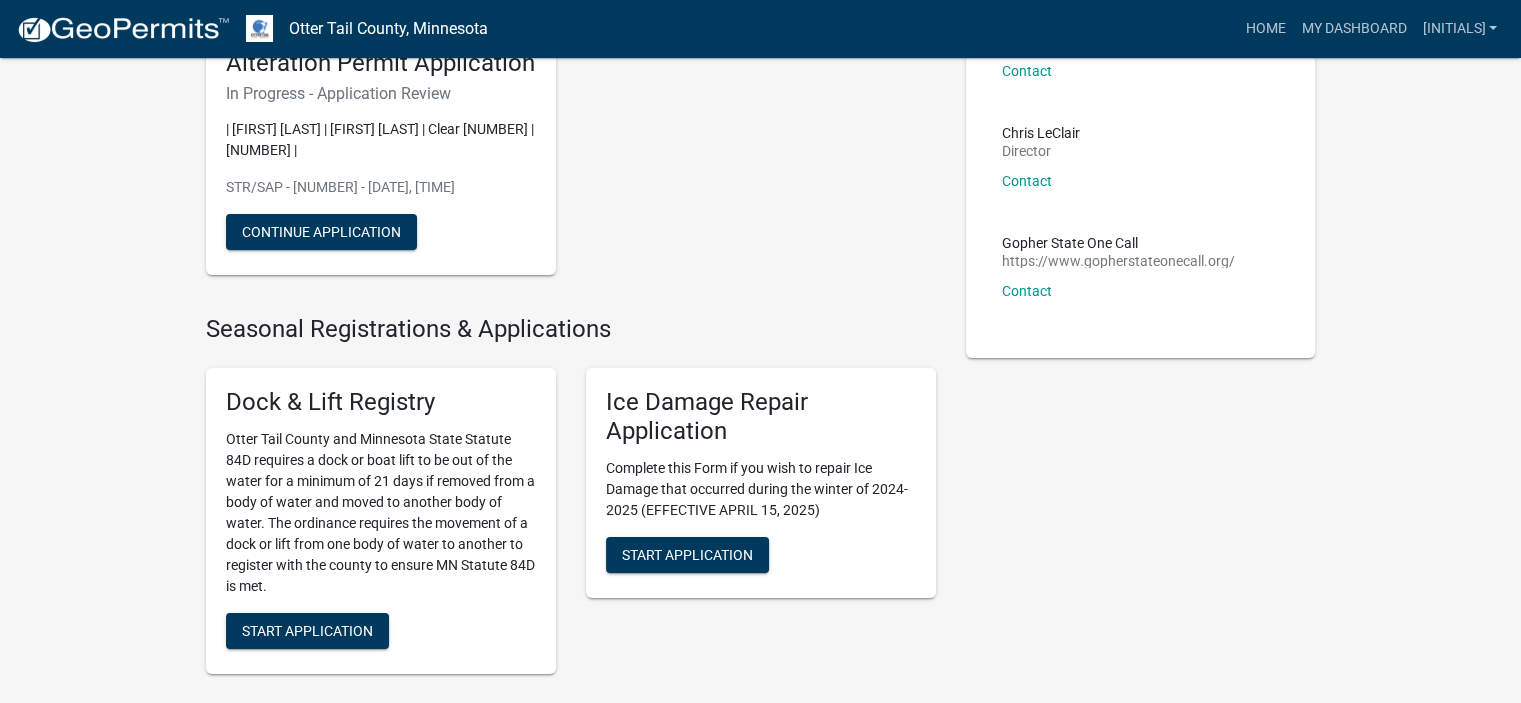 click on "Home   My Dashboard   DMB  Account Logout" at bounding box center [1004, 29] 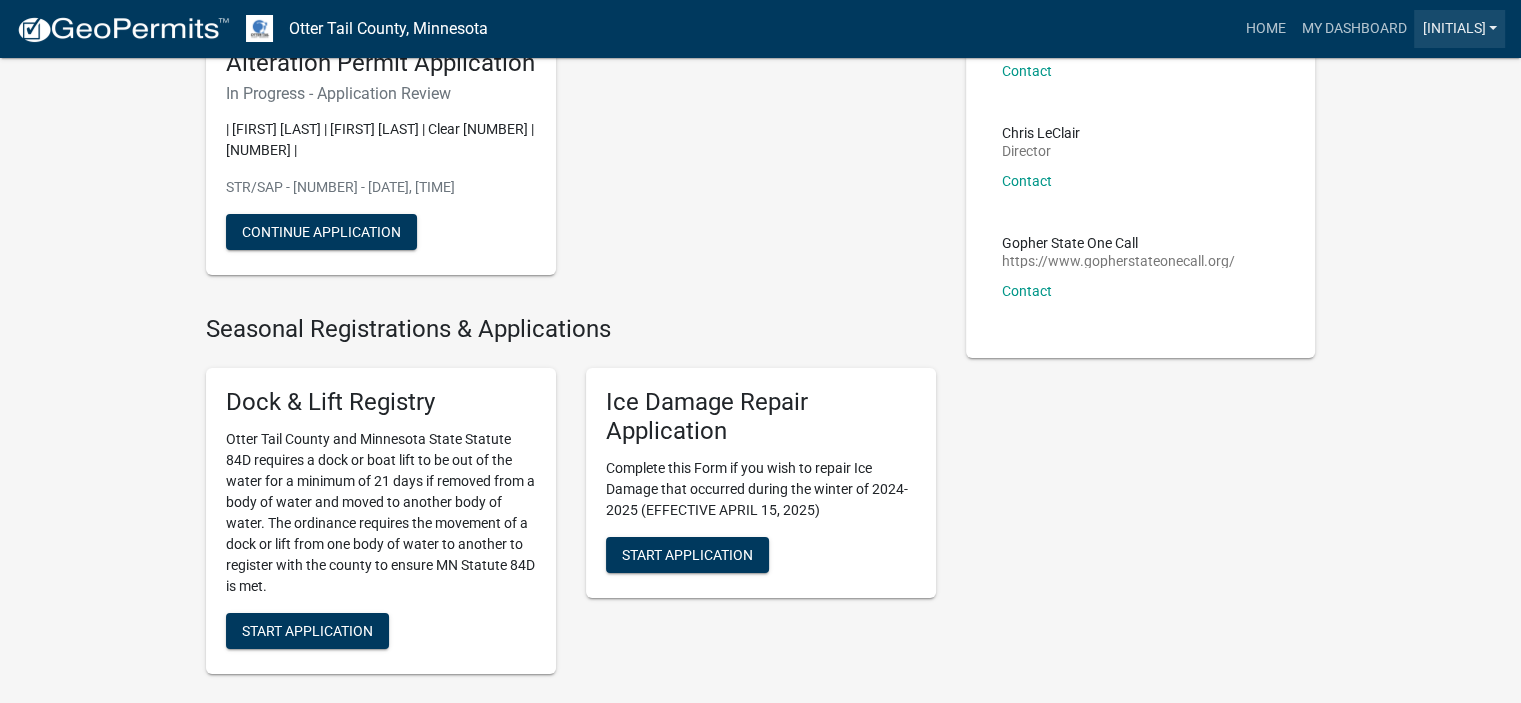 click on "[INITIALS]" at bounding box center [1459, 29] 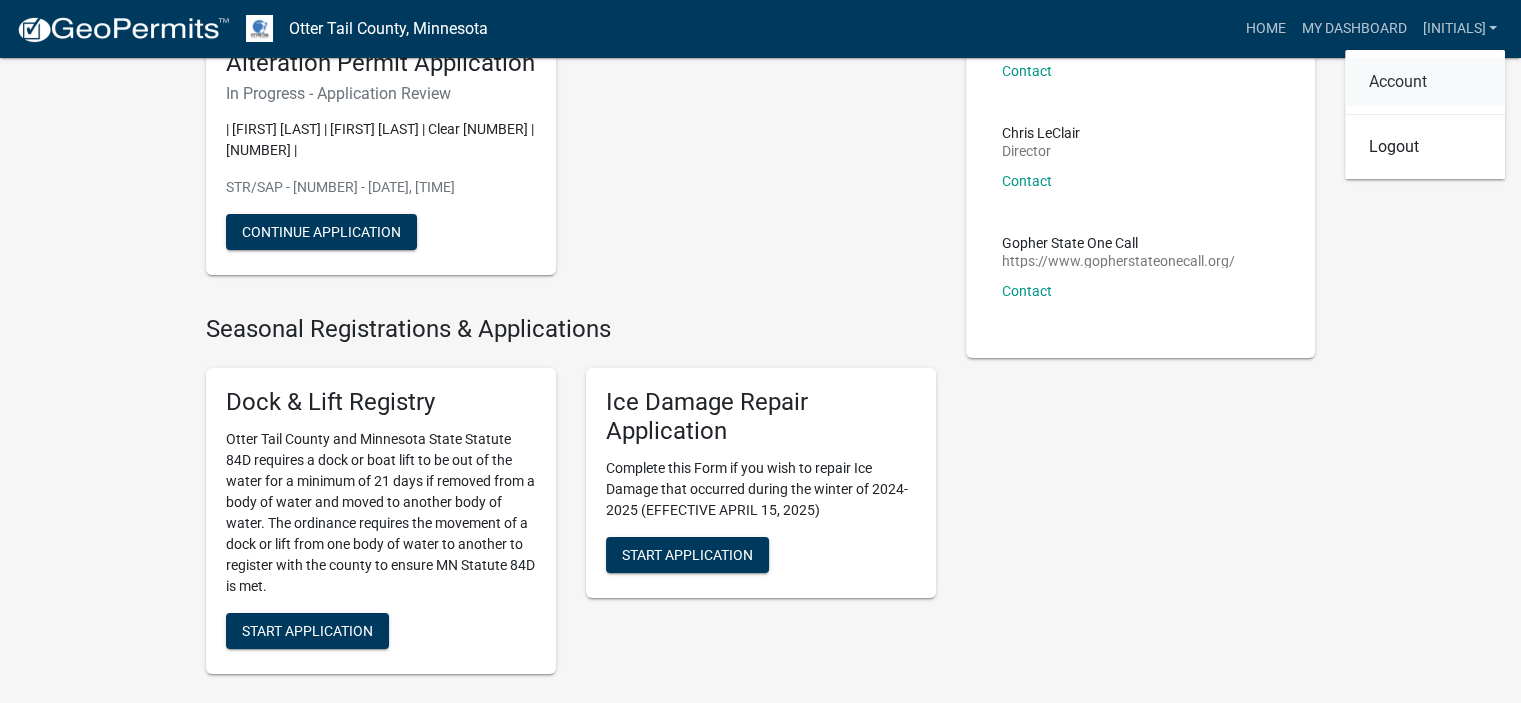 click on "Account" at bounding box center (1425, 82) 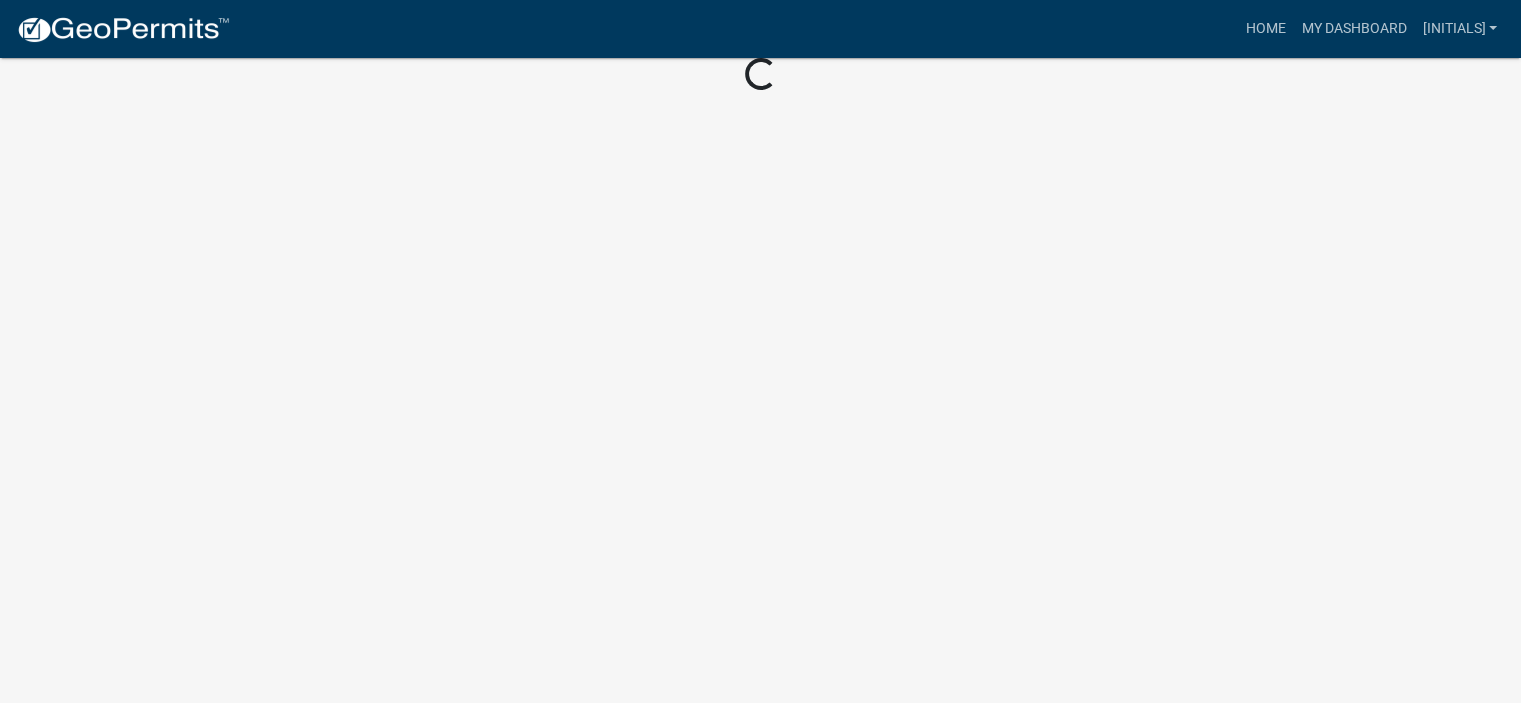scroll, scrollTop: 244, scrollLeft: 0, axis: vertical 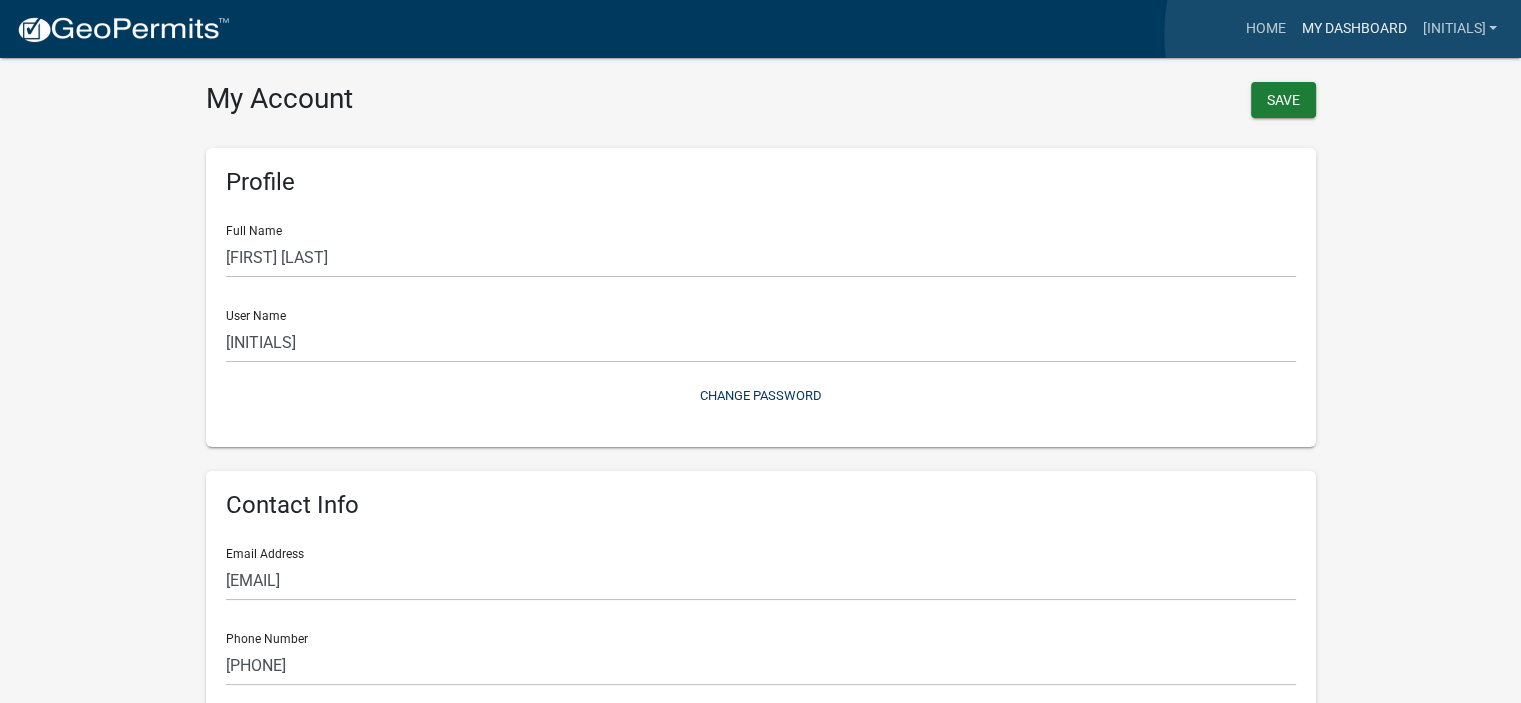 click on "My Dashboard" at bounding box center (1353, 29) 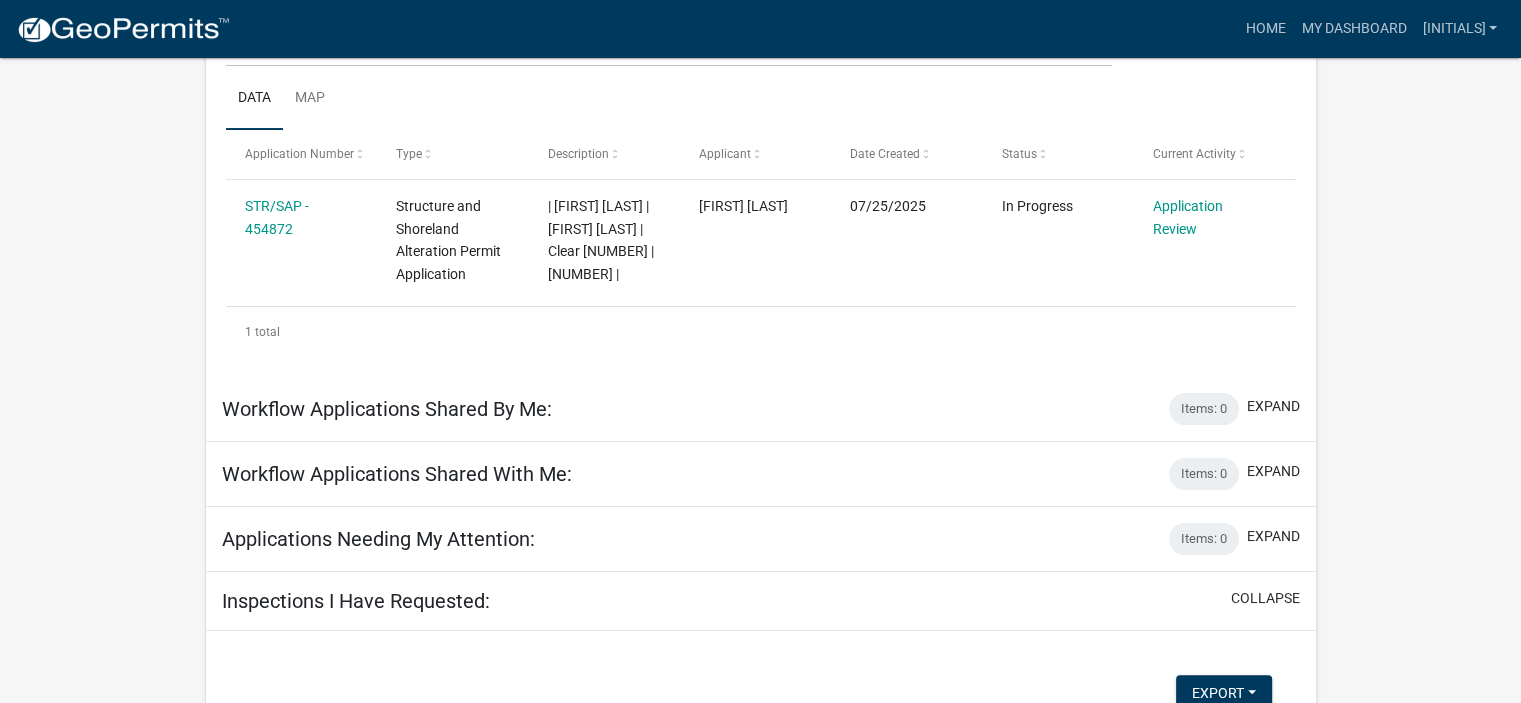 scroll, scrollTop: 322, scrollLeft: 0, axis: vertical 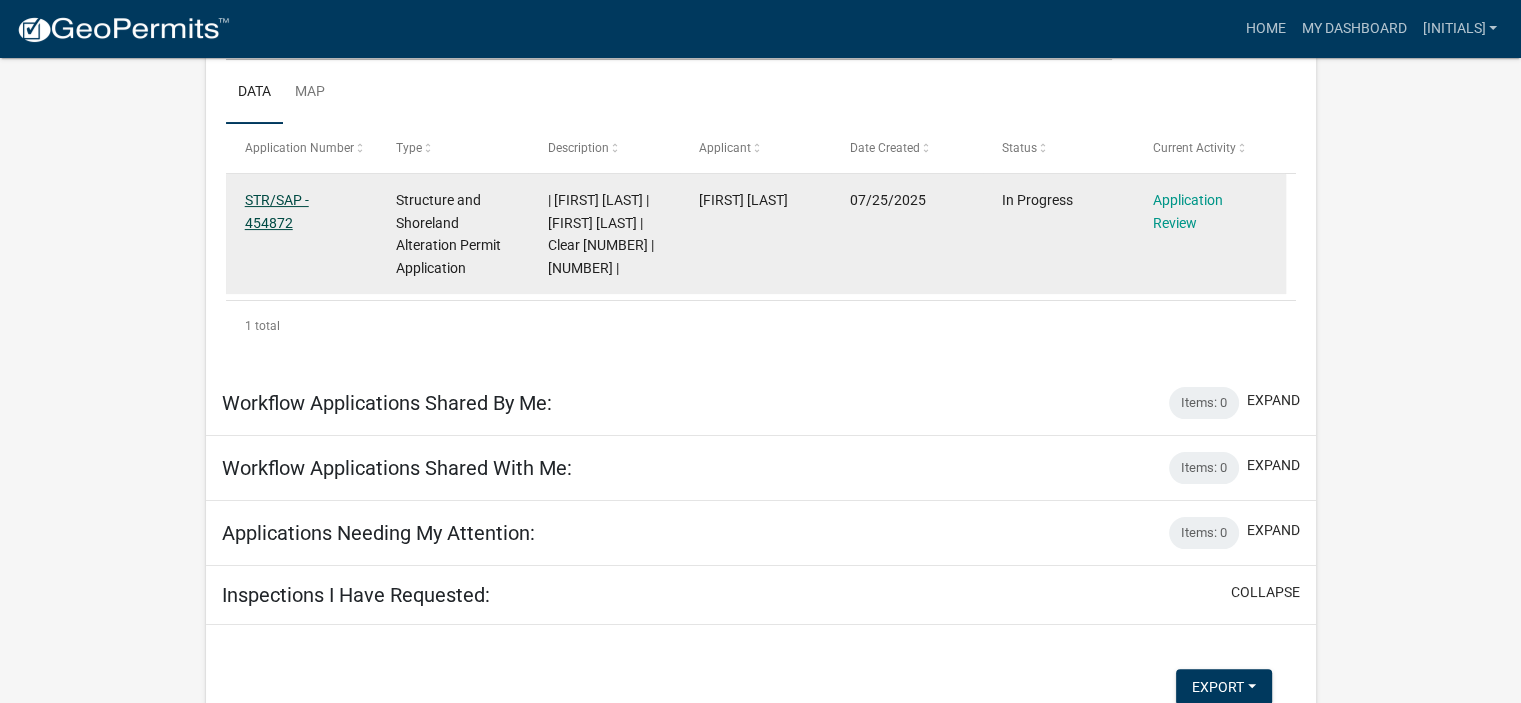 click on "STR/SAP - 454872" 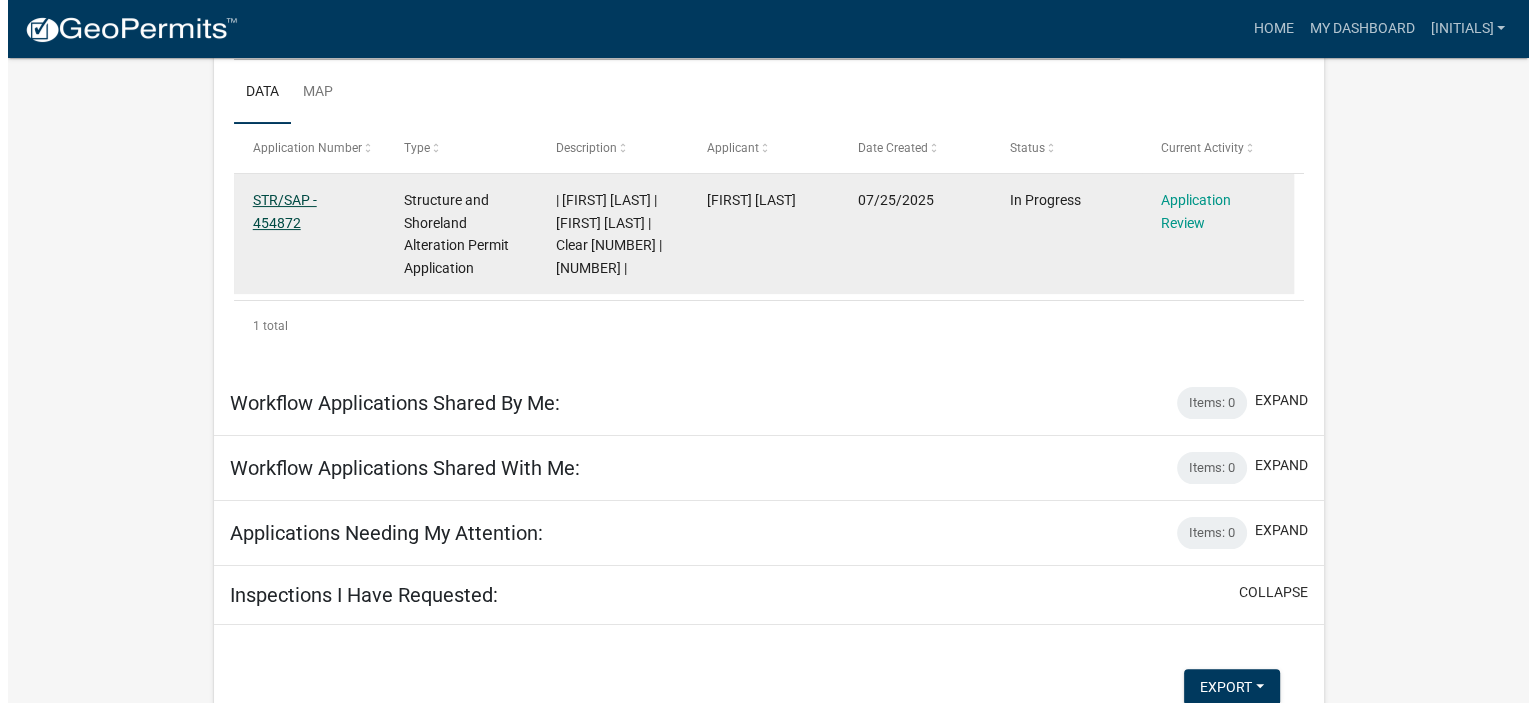 scroll, scrollTop: 0, scrollLeft: 0, axis: both 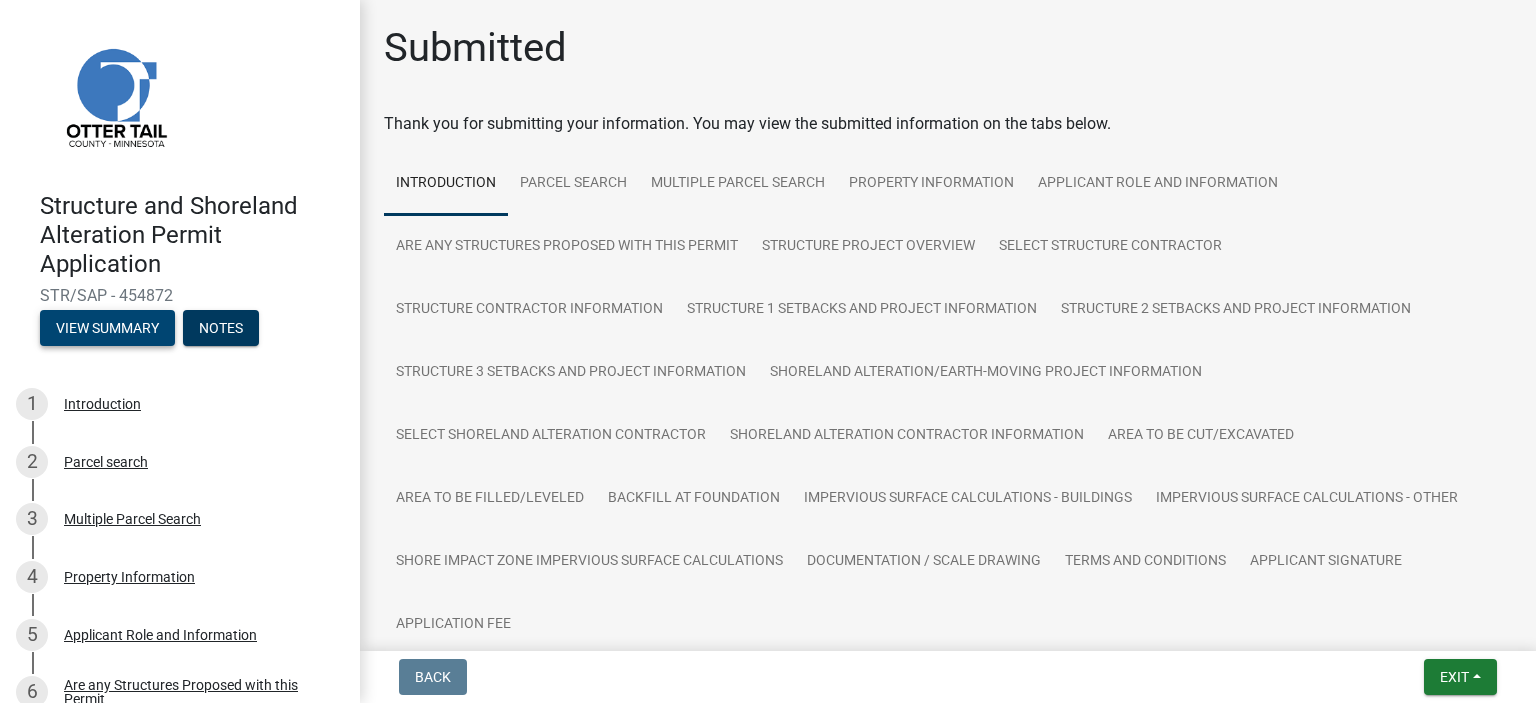 click on "View Summary" at bounding box center [107, 328] 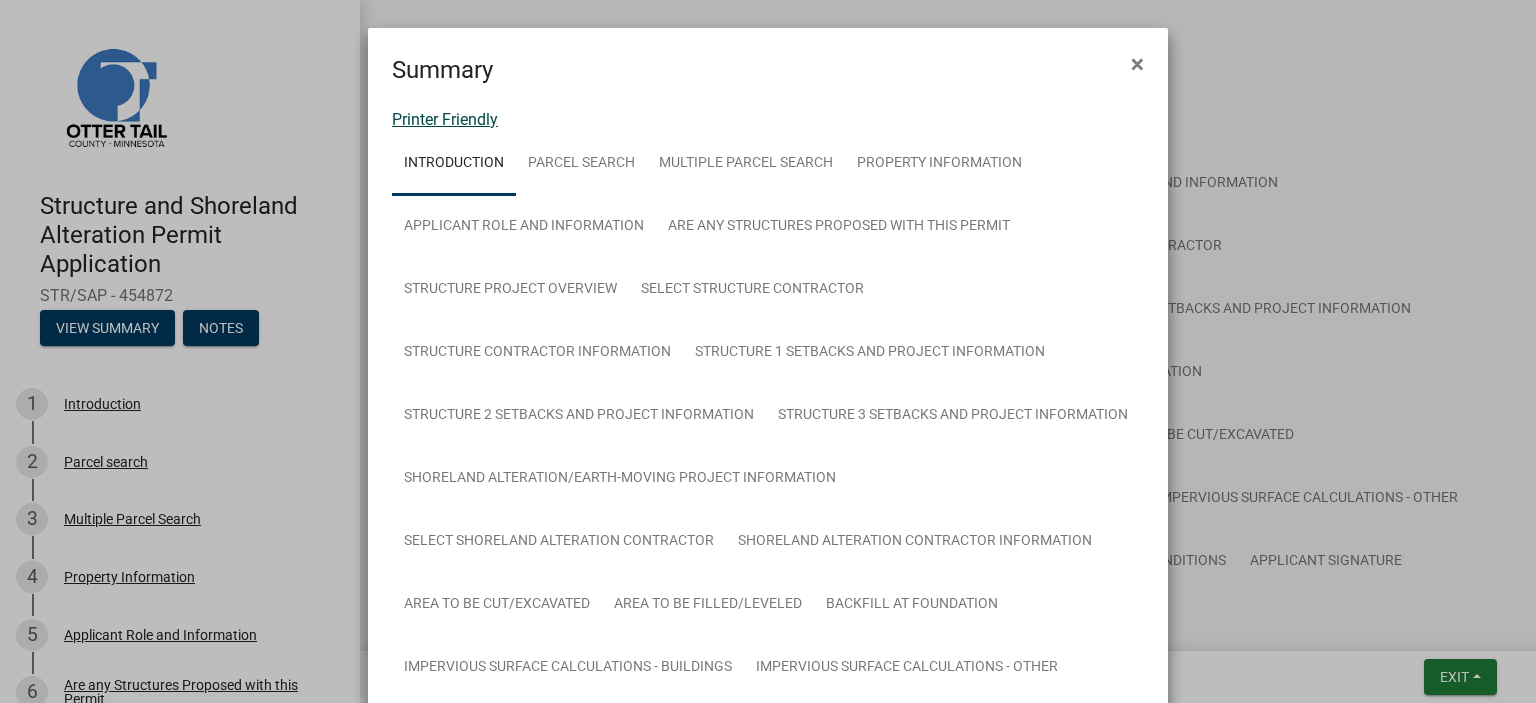 click on "Printer Friendly" 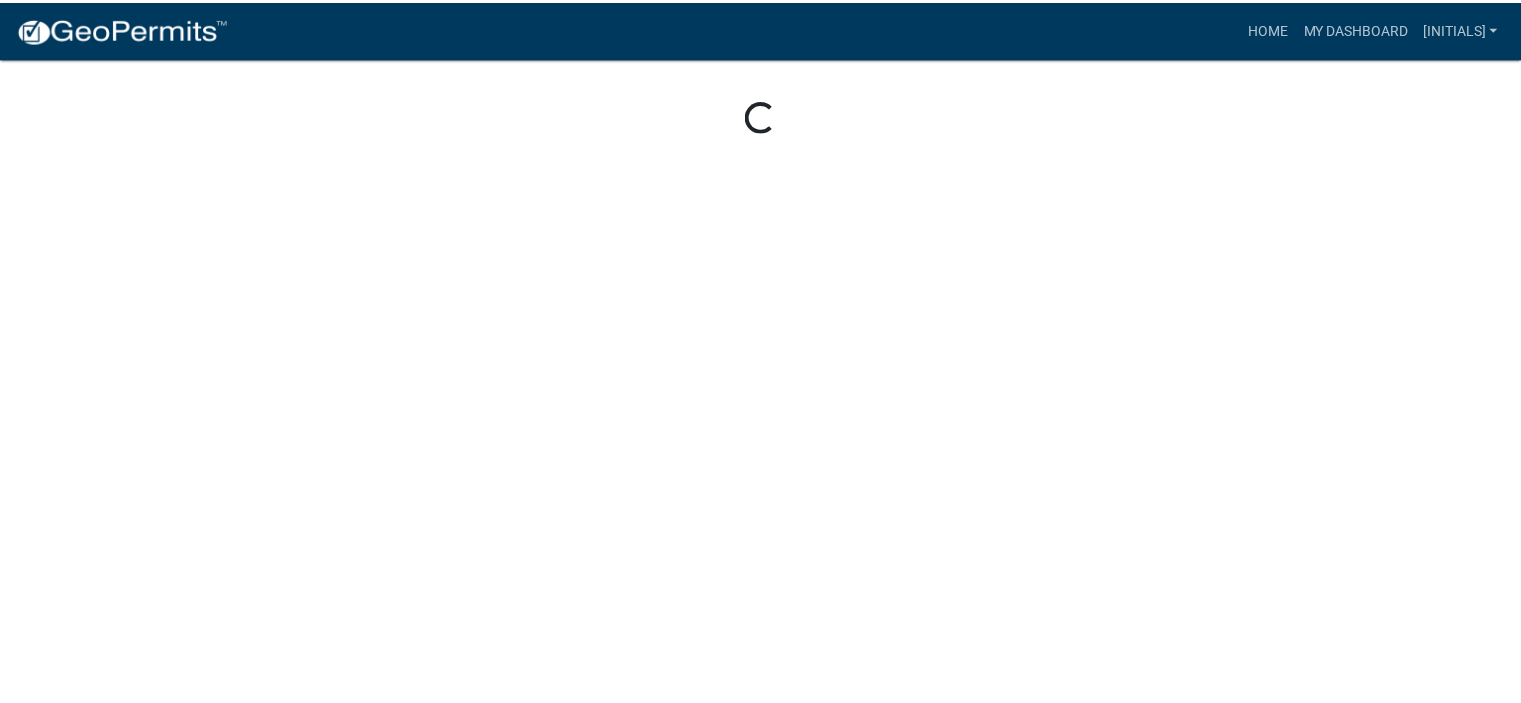 scroll, scrollTop: 0, scrollLeft: 0, axis: both 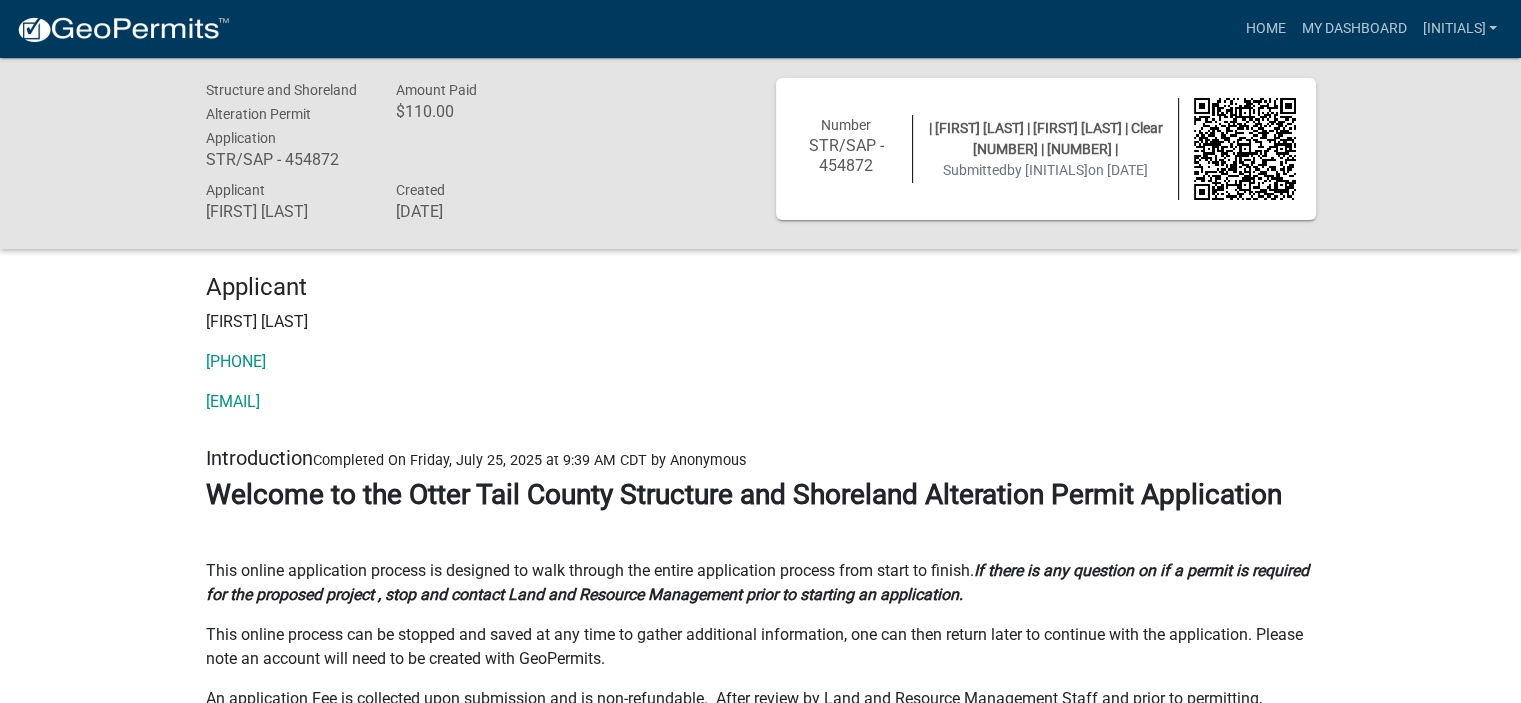 click on "Structure and Shoreland Alteration Permit Application STR/SAP - 454872 Amount Paid $110.00 Applicant [FIRST] [LAST] Created [DATE] Number STR/SAP - 454872  | [FIRST] [LAST] | [FIRST] [LAST] | Clear   [NUMBER] | [NUMBER] |  Submitted   by [INITIALS]   on [DATE]  Applicant [FIRST] [LAST]  [PHONE]  [EMAIL]  Introduction    Completed On Friday, July 25, 2025 at 9:39 AM CDT by Anonymous Welcome to the Otter Tail County Structure and Shoreland Alteration Permit Application   This online application process is designed to walk through the entire application process from start to finish.  If there is any question on if a permit is required for the proposed project , stop and contact Land and Resource Management prior to starting an application.   This online process can be stopped and saved at any time to gather additional information, one can then return later to continue with the application. Please note an account will need to be created with GeoPermits. Note:   Must be aware of" 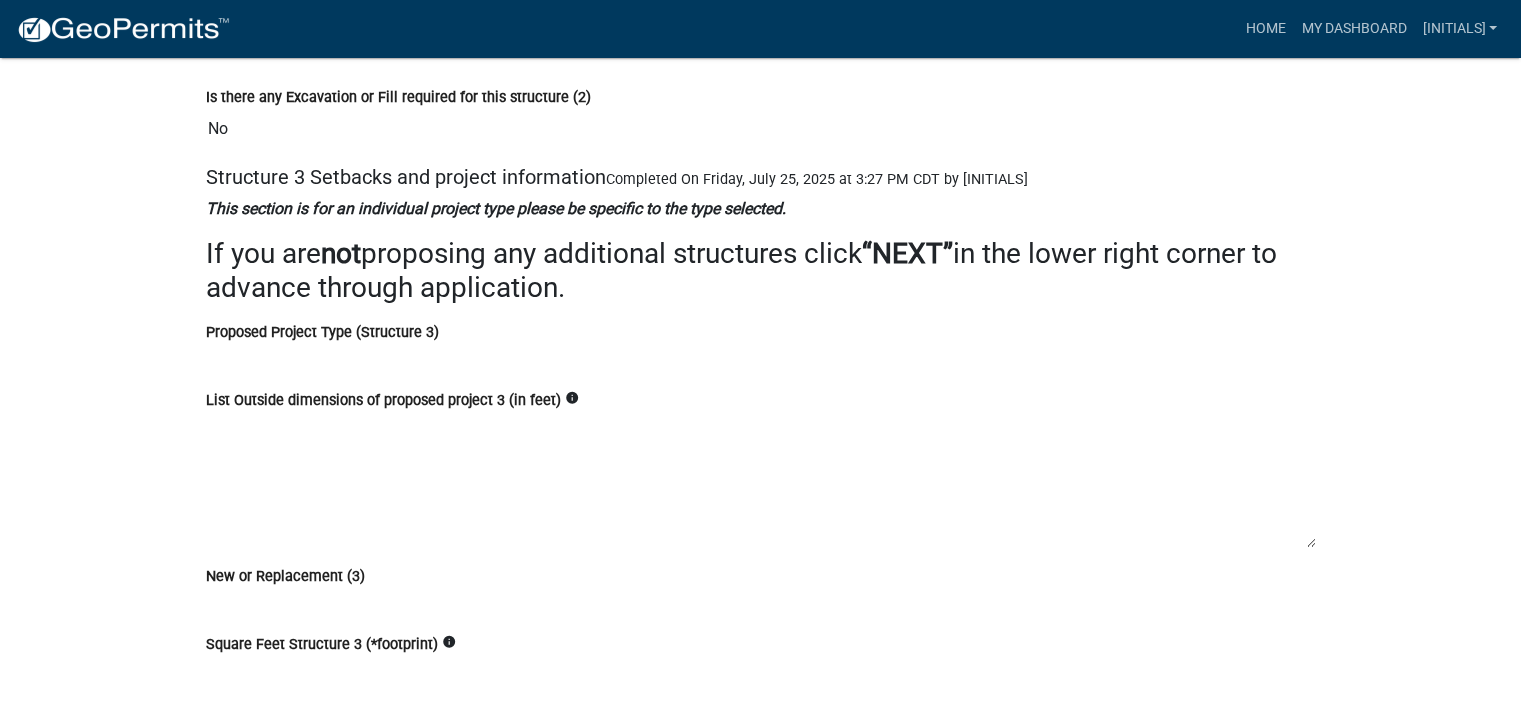 scroll, scrollTop: 0, scrollLeft: 0, axis: both 